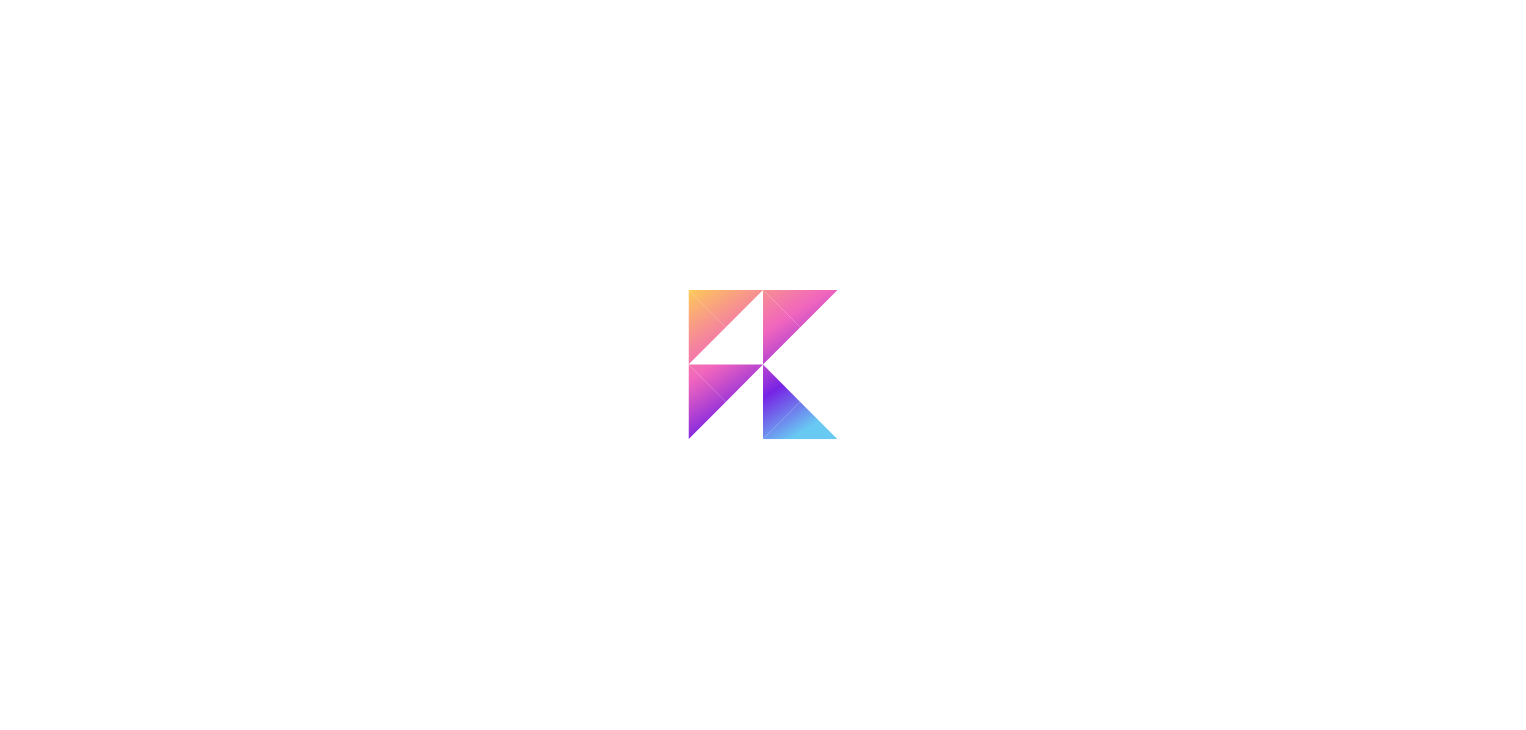 scroll, scrollTop: 0, scrollLeft: 0, axis: both 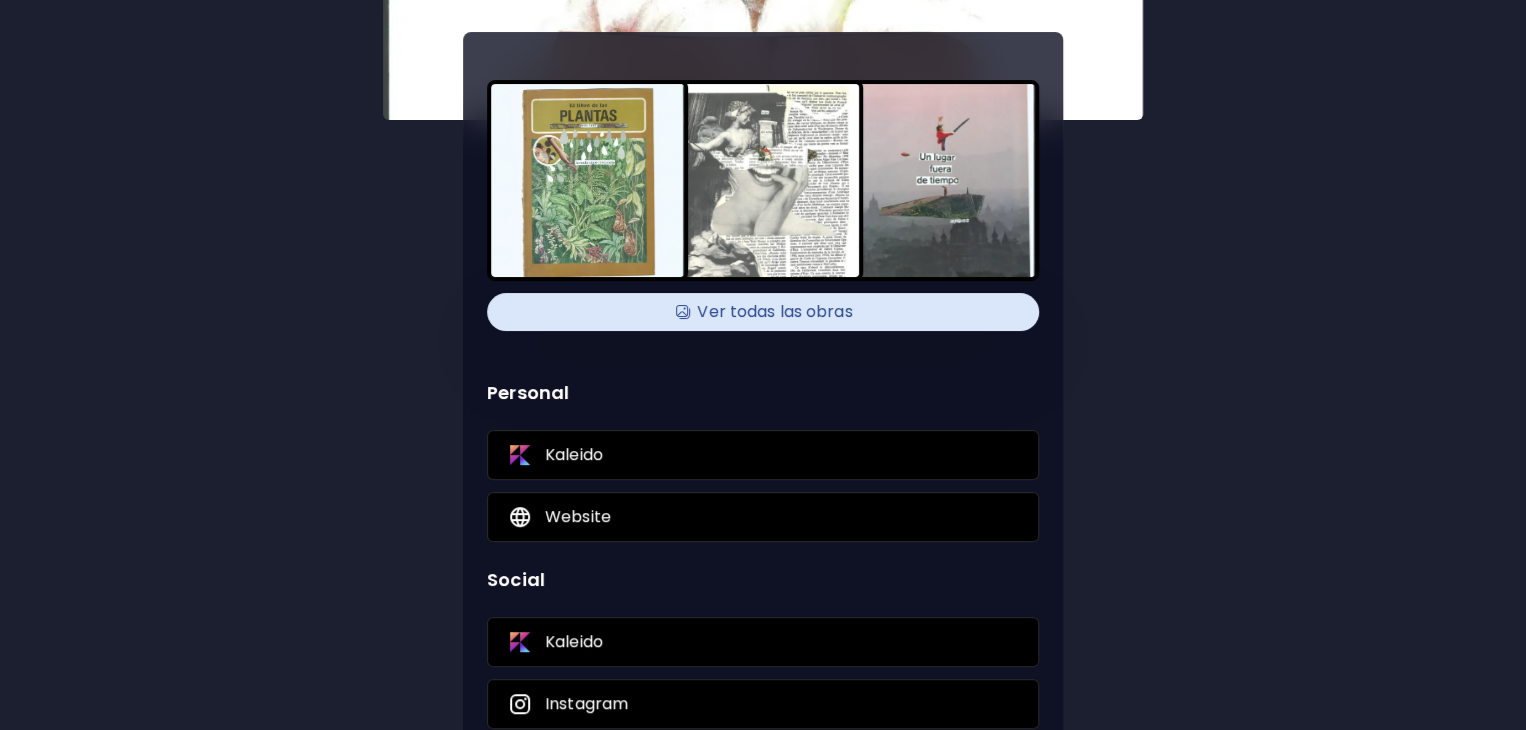 click on "Ver todas las obras" at bounding box center (763, 312) 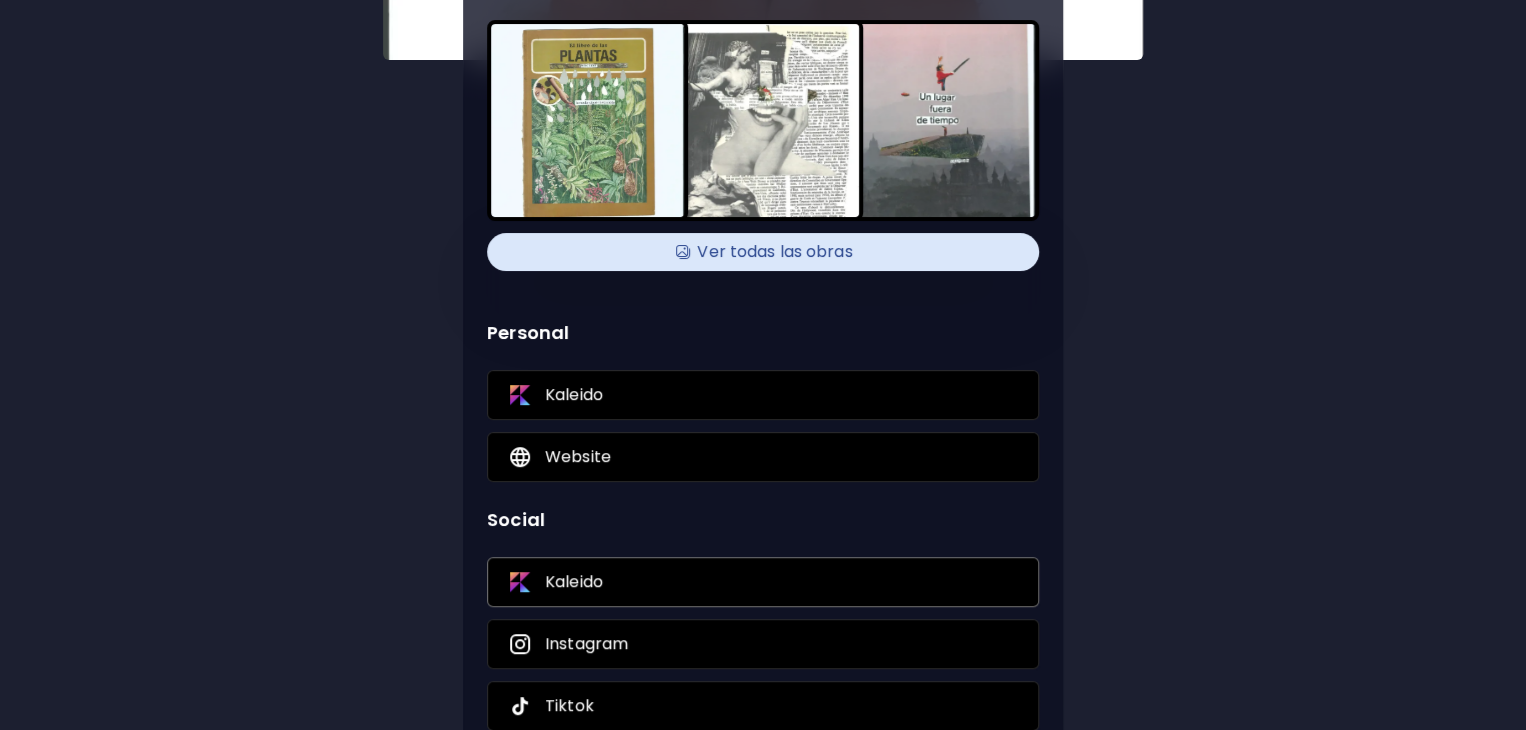 scroll, scrollTop: 442, scrollLeft: 0, axis: vertical 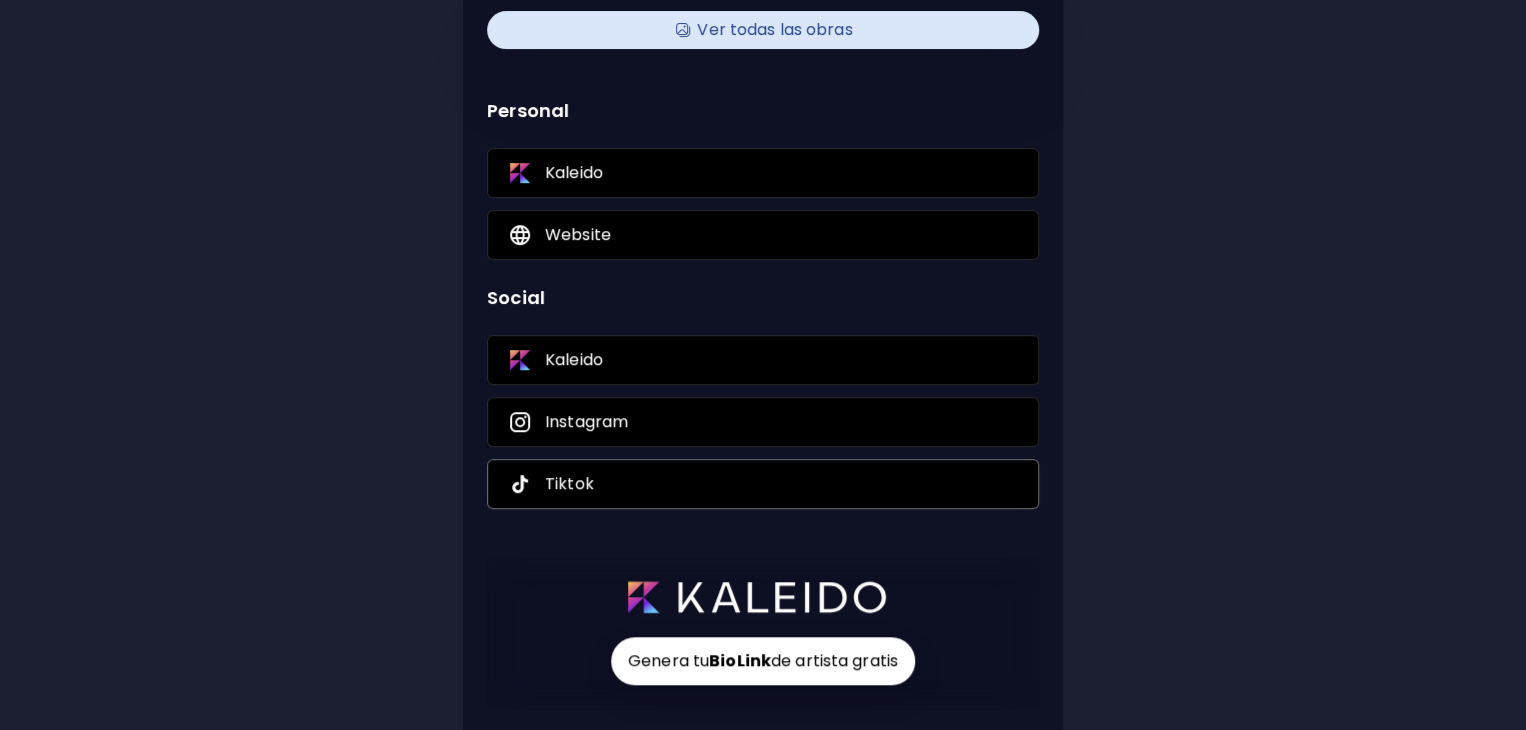 click on "Tiktok" at bounding box center (763, 484) 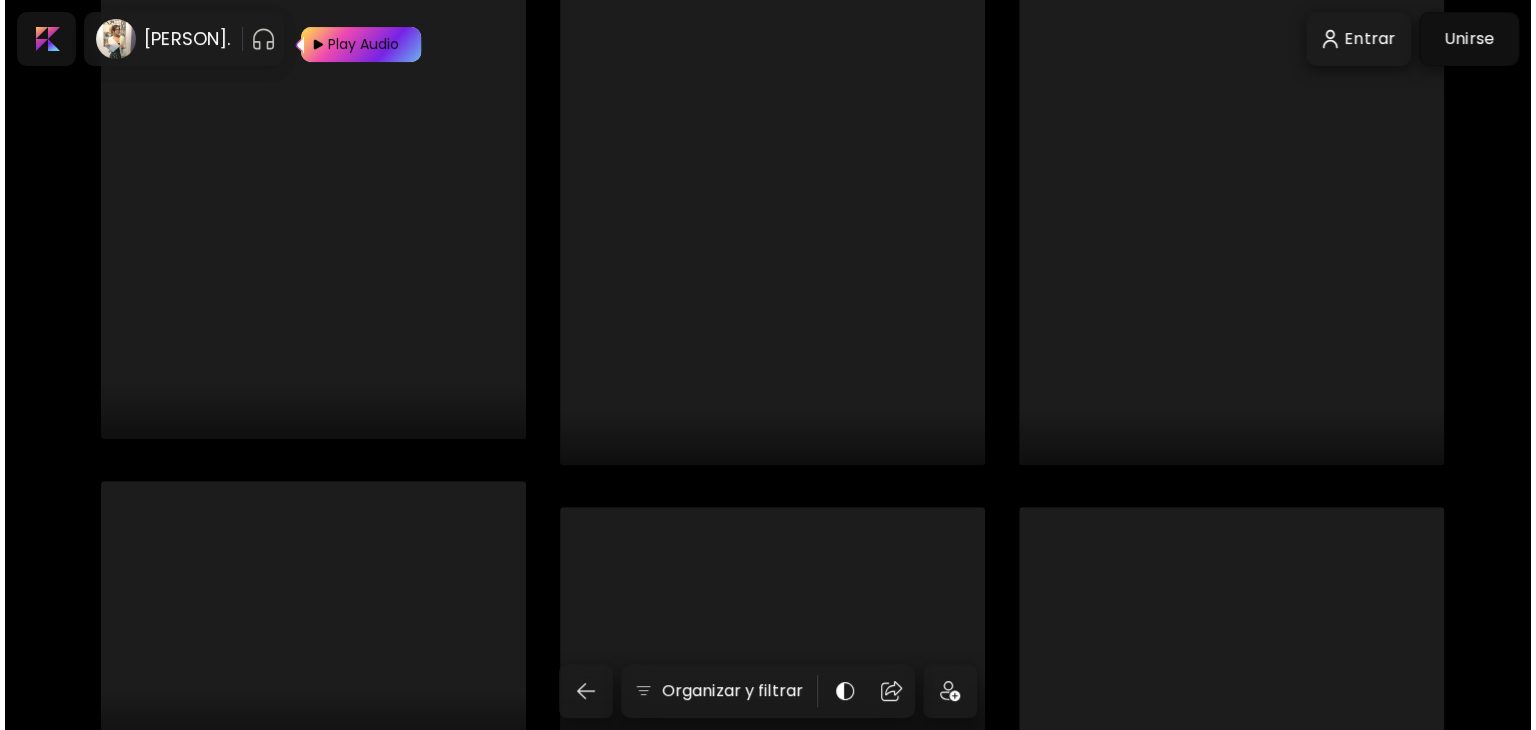 scroll, scrollTop: 0, scrollLeft: 0, axis: both 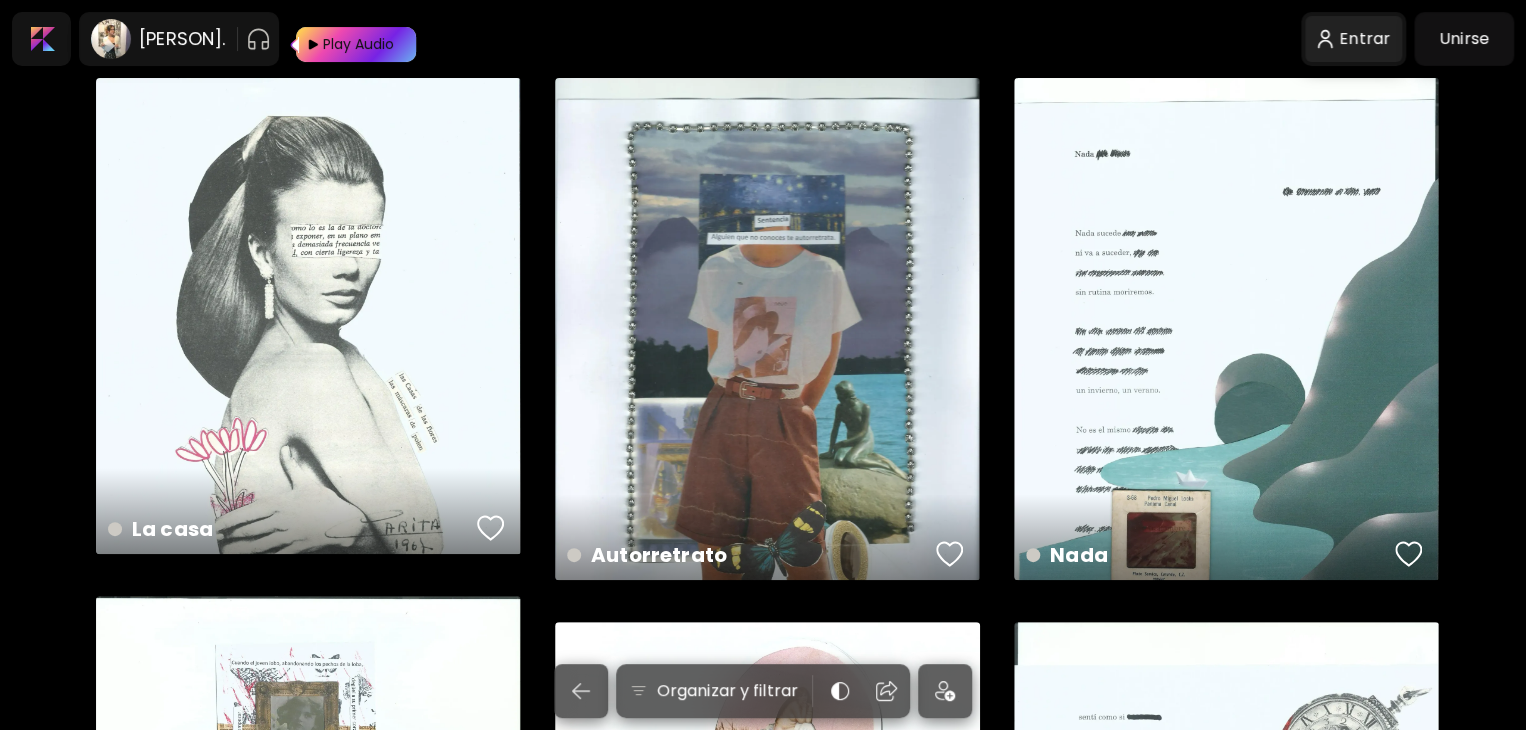 click at bounding box center [1354, 39] 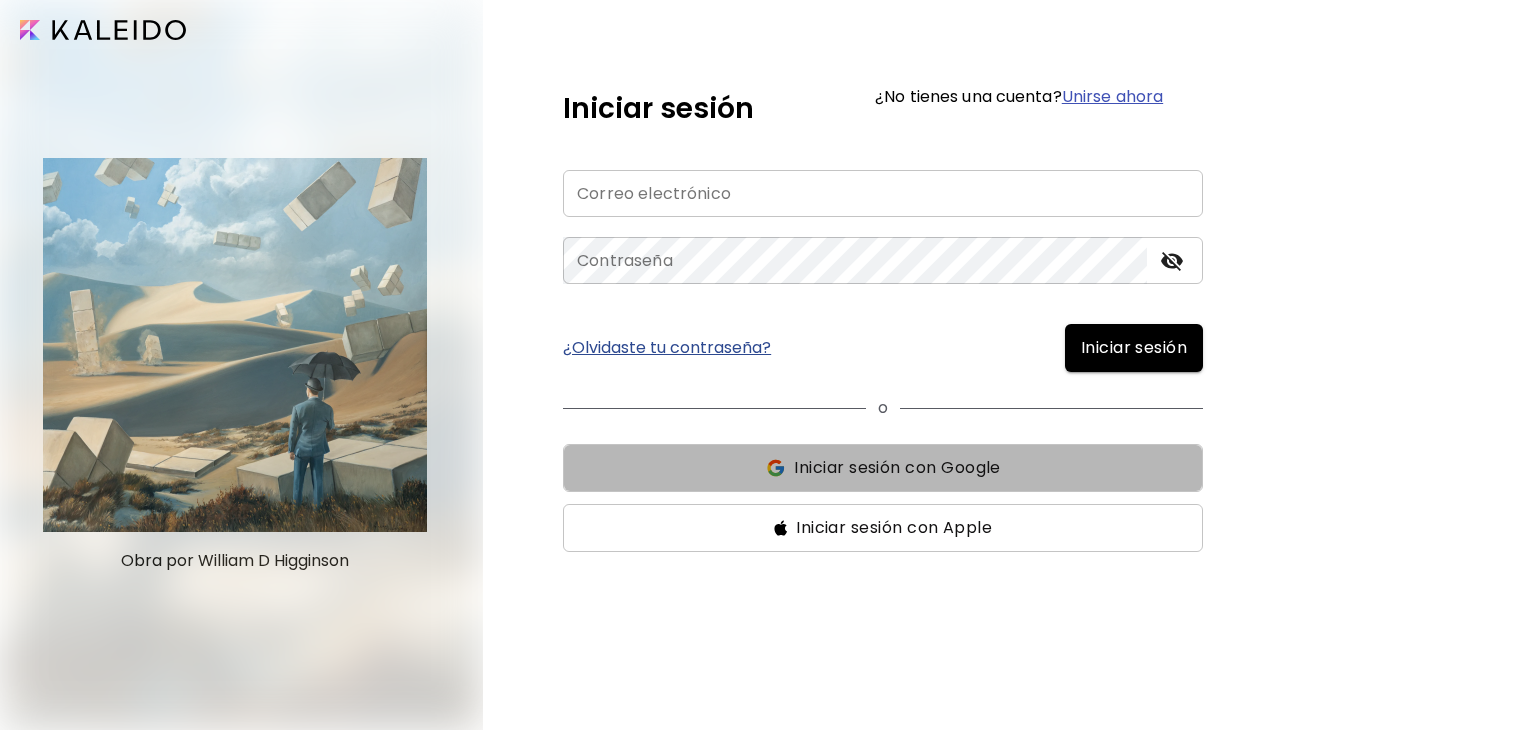 click on "Iniciar sesión con Google" at bounding box center [897, 468] 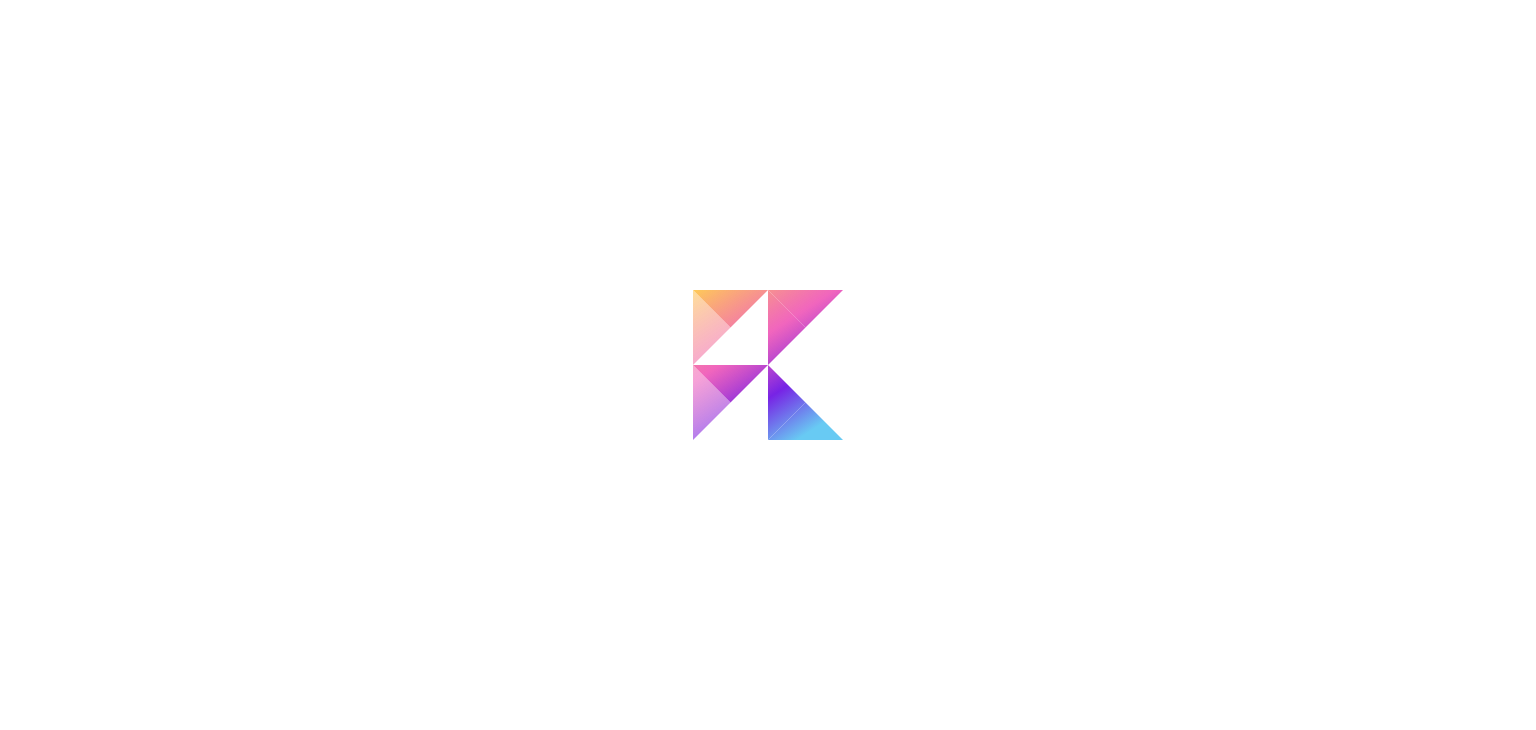 scroll, scrollTop: 0, scrollLeft: 0, axis: both 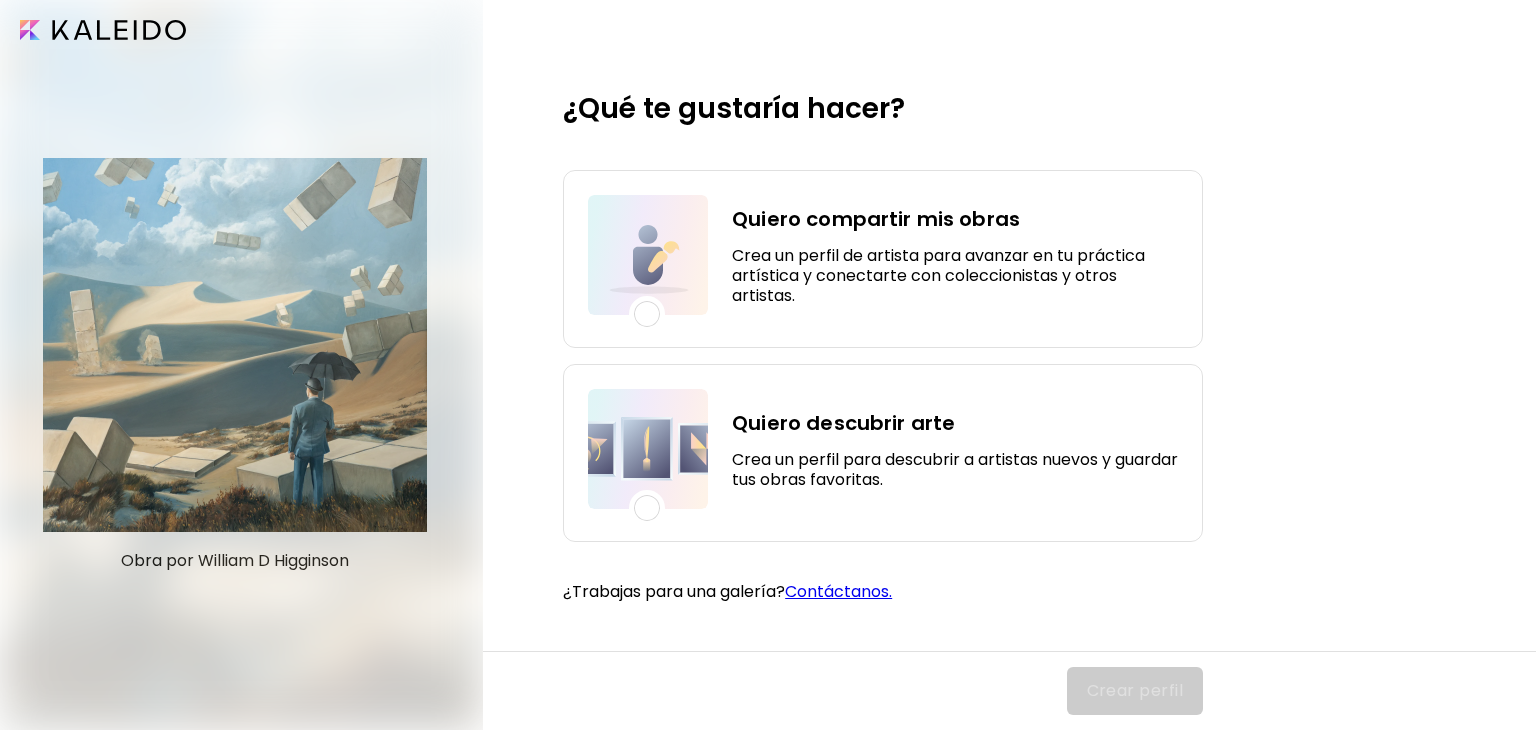 click at bounding box center [647, 314] 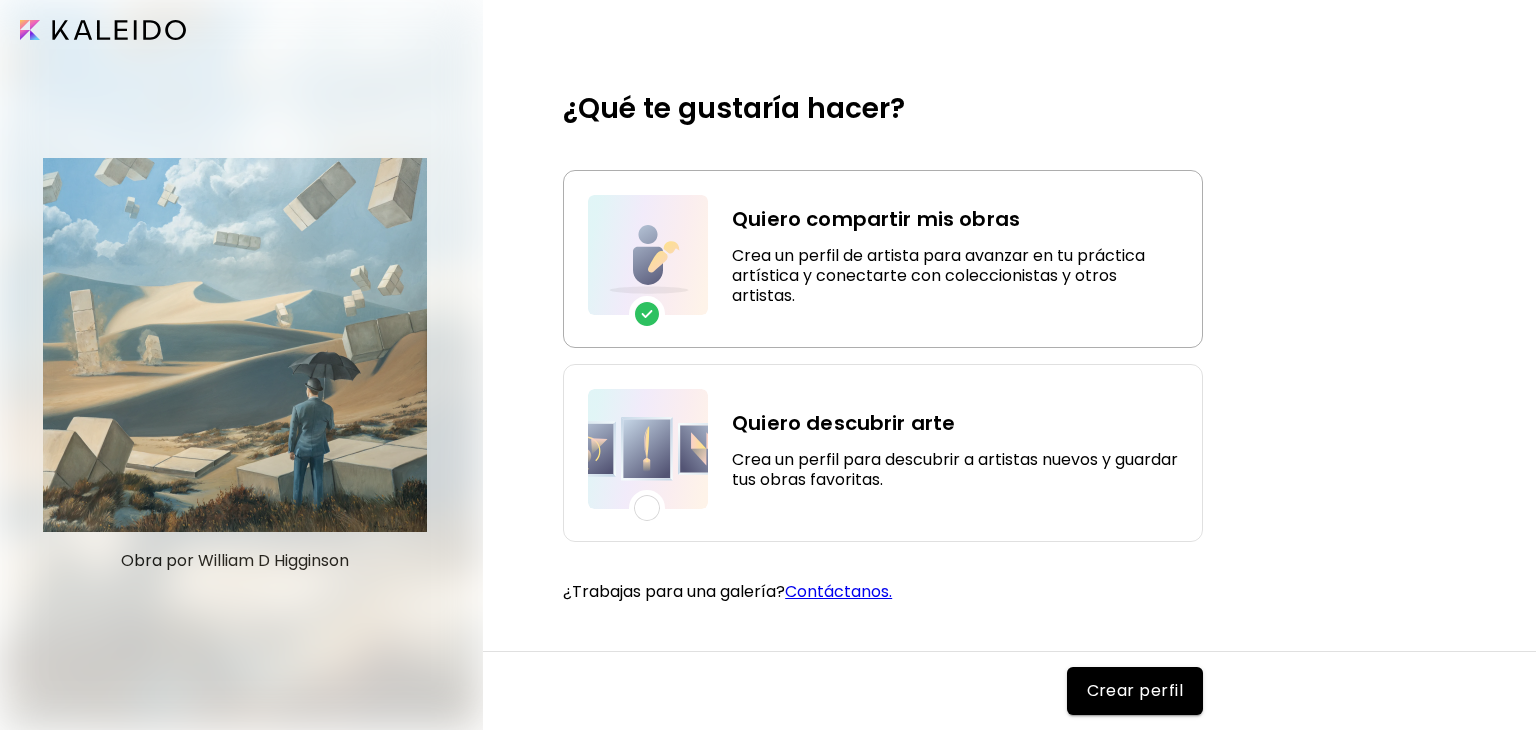 click on "Crear perfil" at bounding box center [1135, 691] 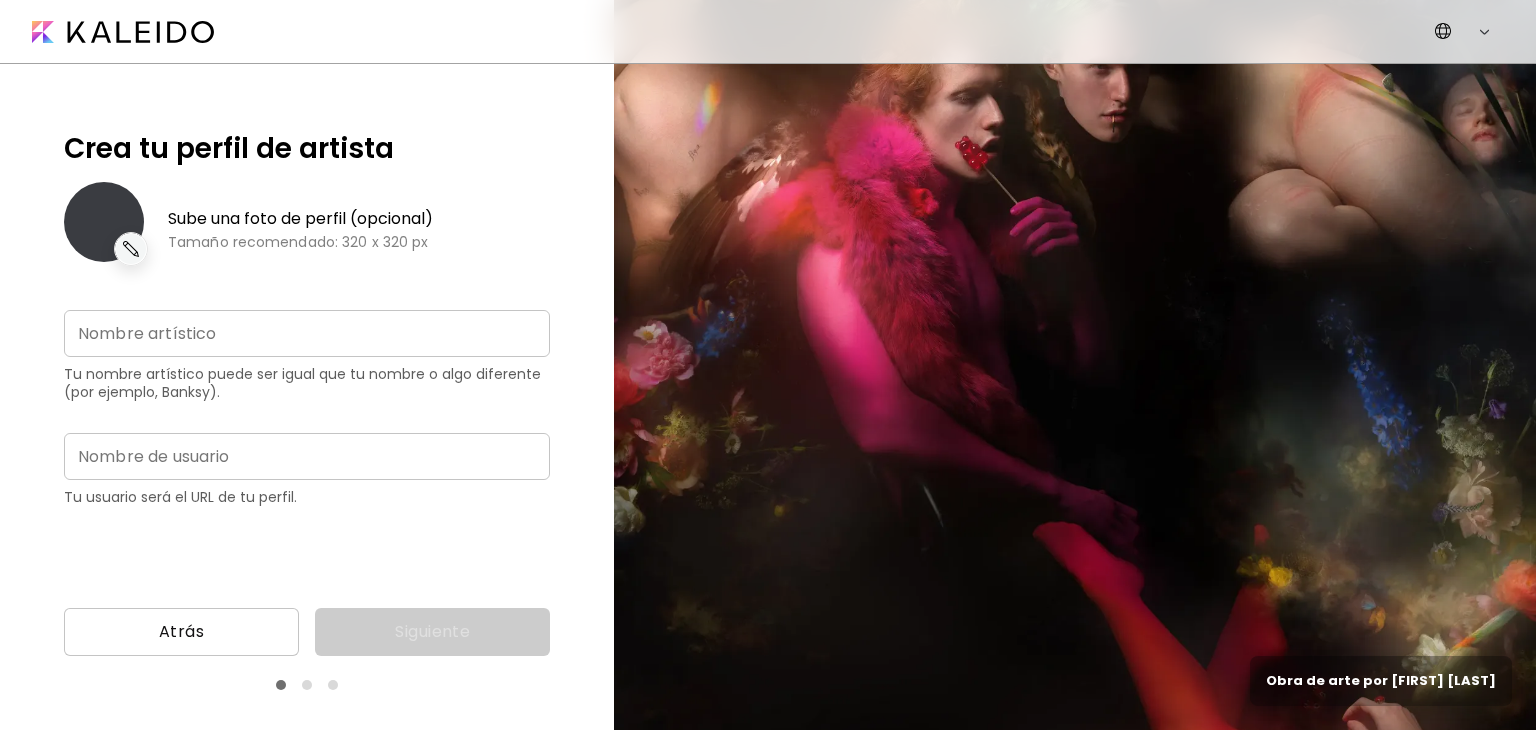 type on "**********" 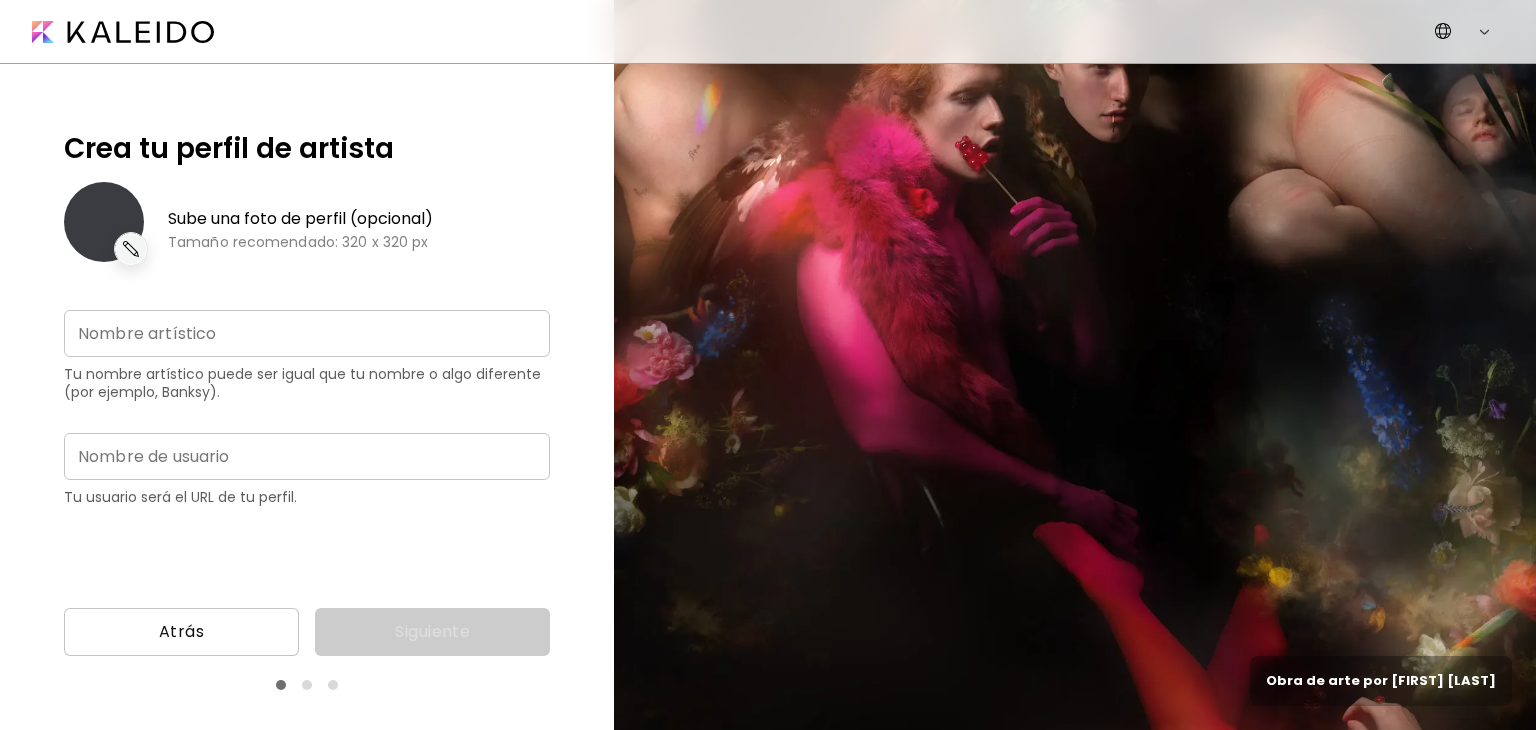 type on "**********" 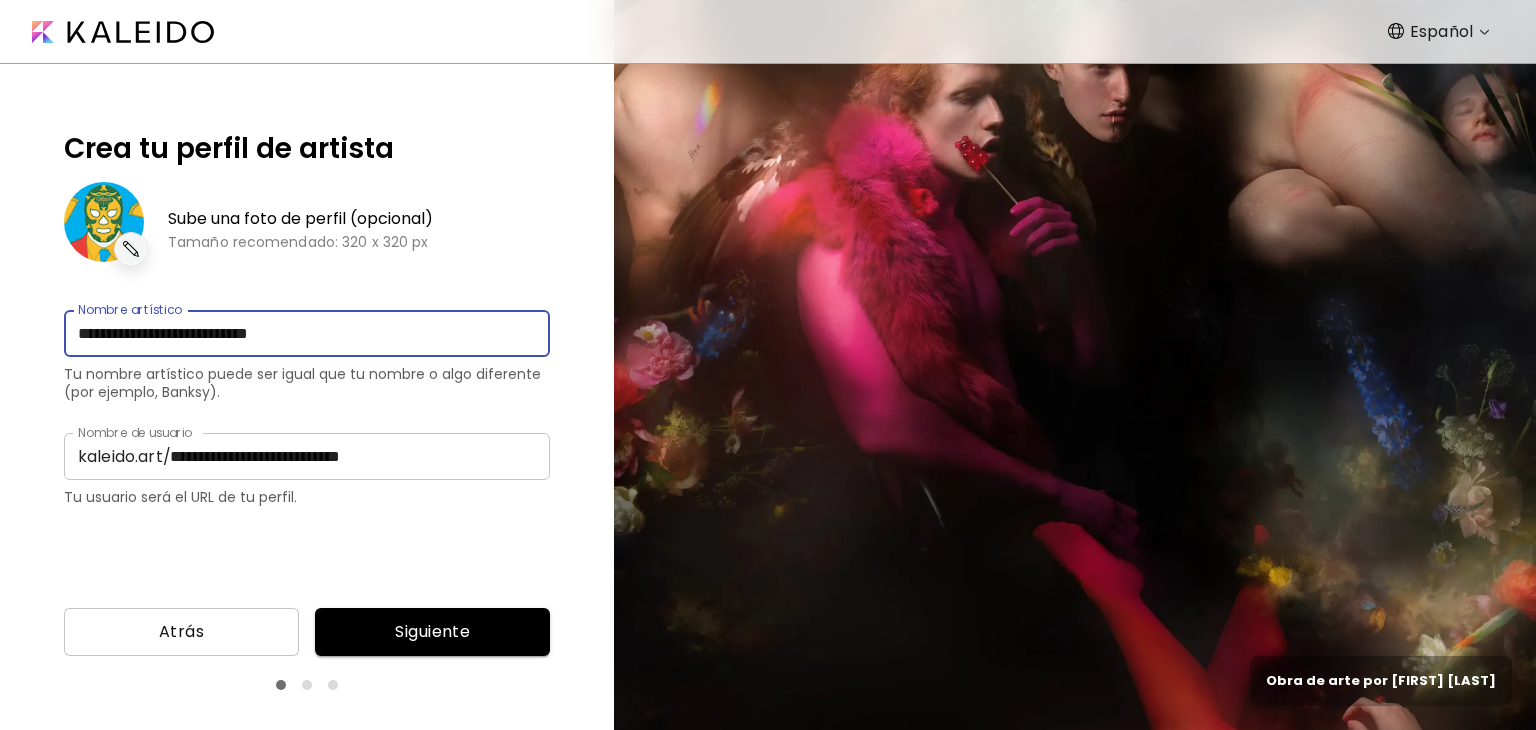 click on "**********" at bounding box center [307, 333] 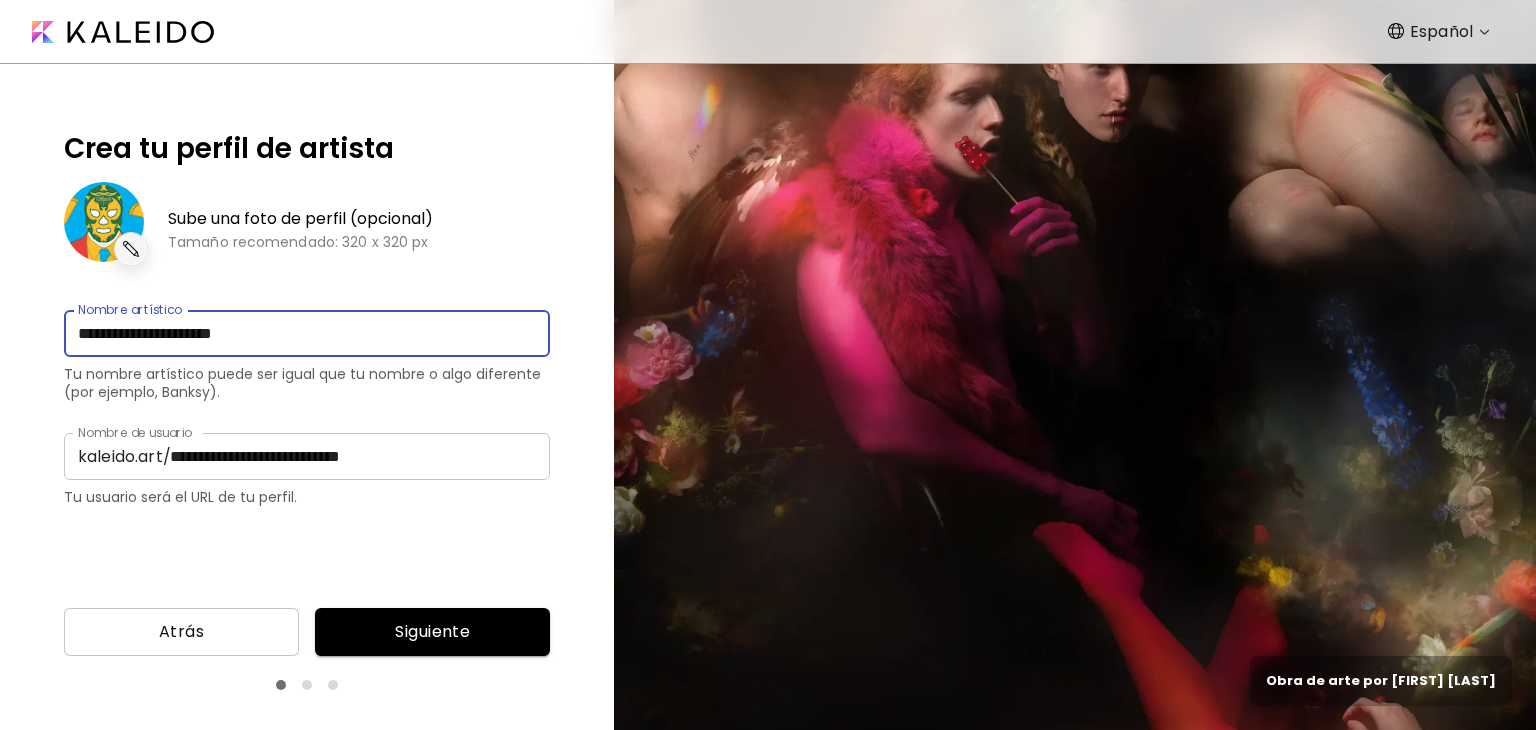 click on "**********" at bounding box center [307, 333] 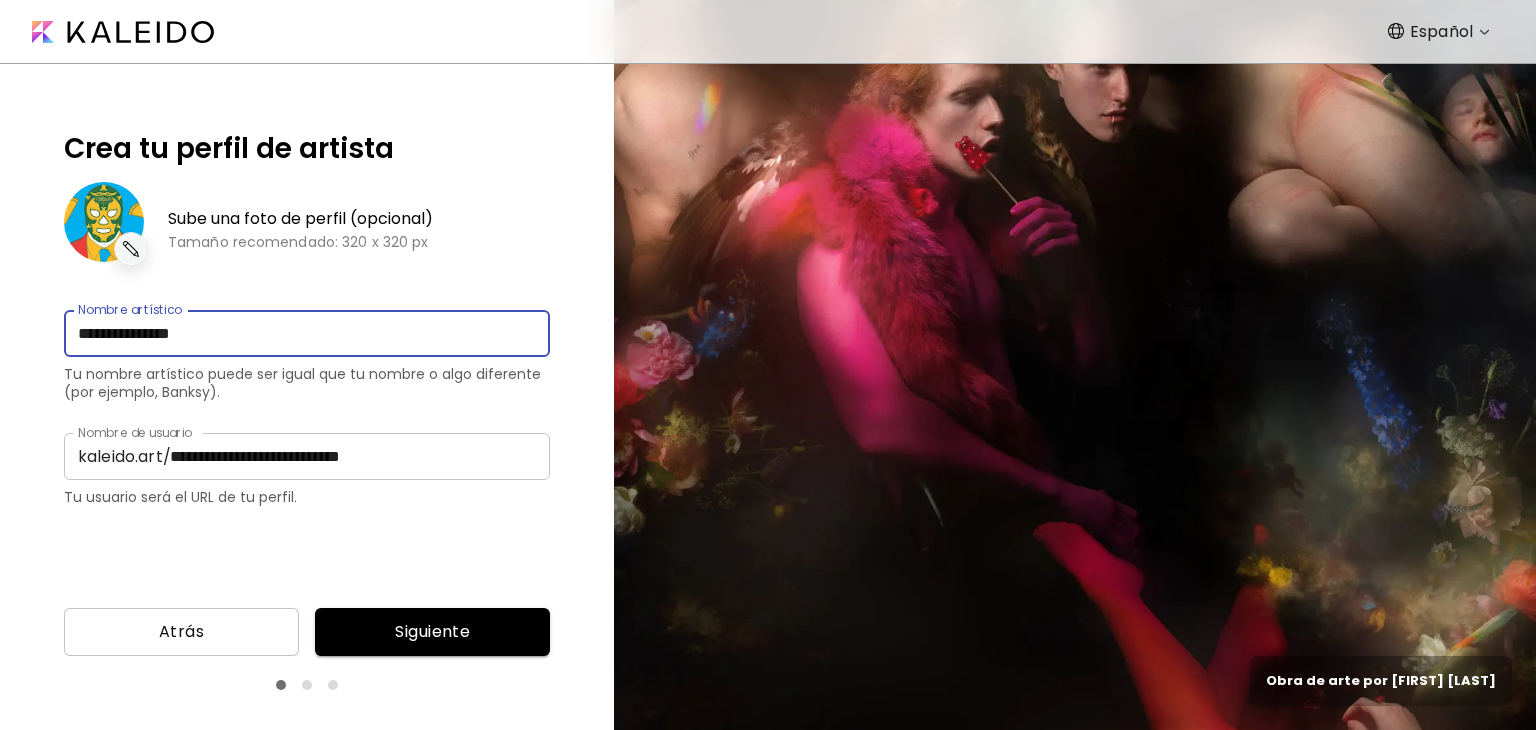 type on "**********" 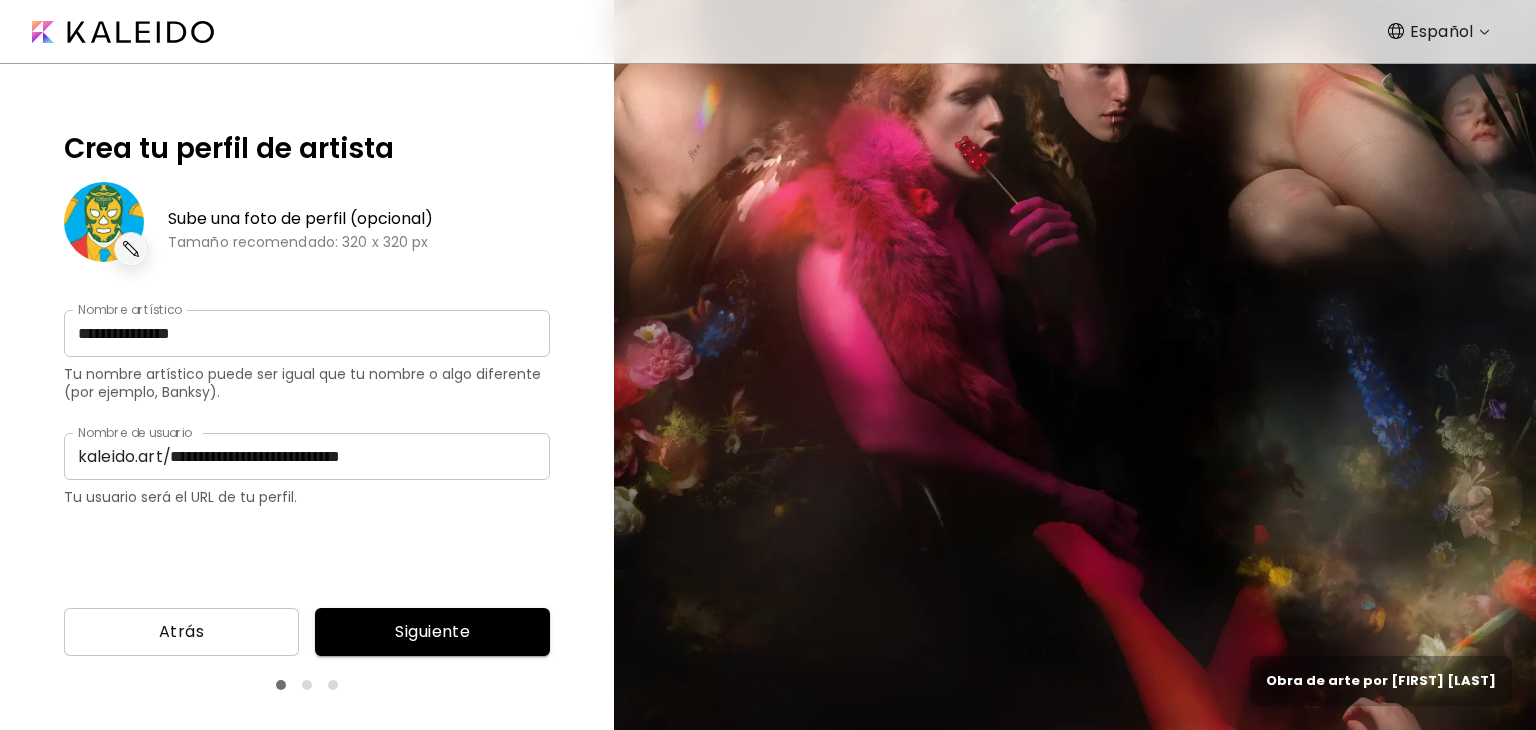 click at bounding box center [131, 249] 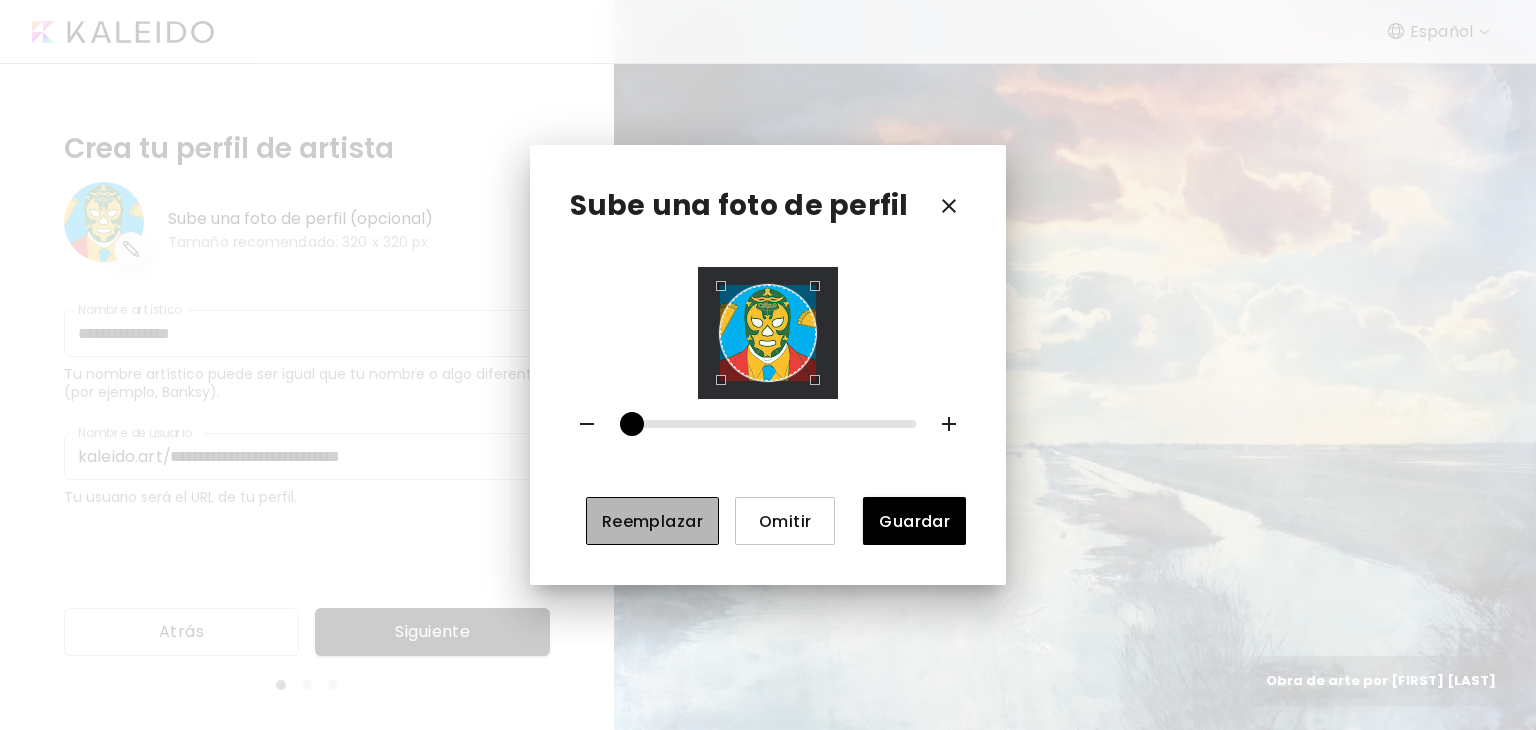 click on "Reemplazar" at bounding box center (653, 521) 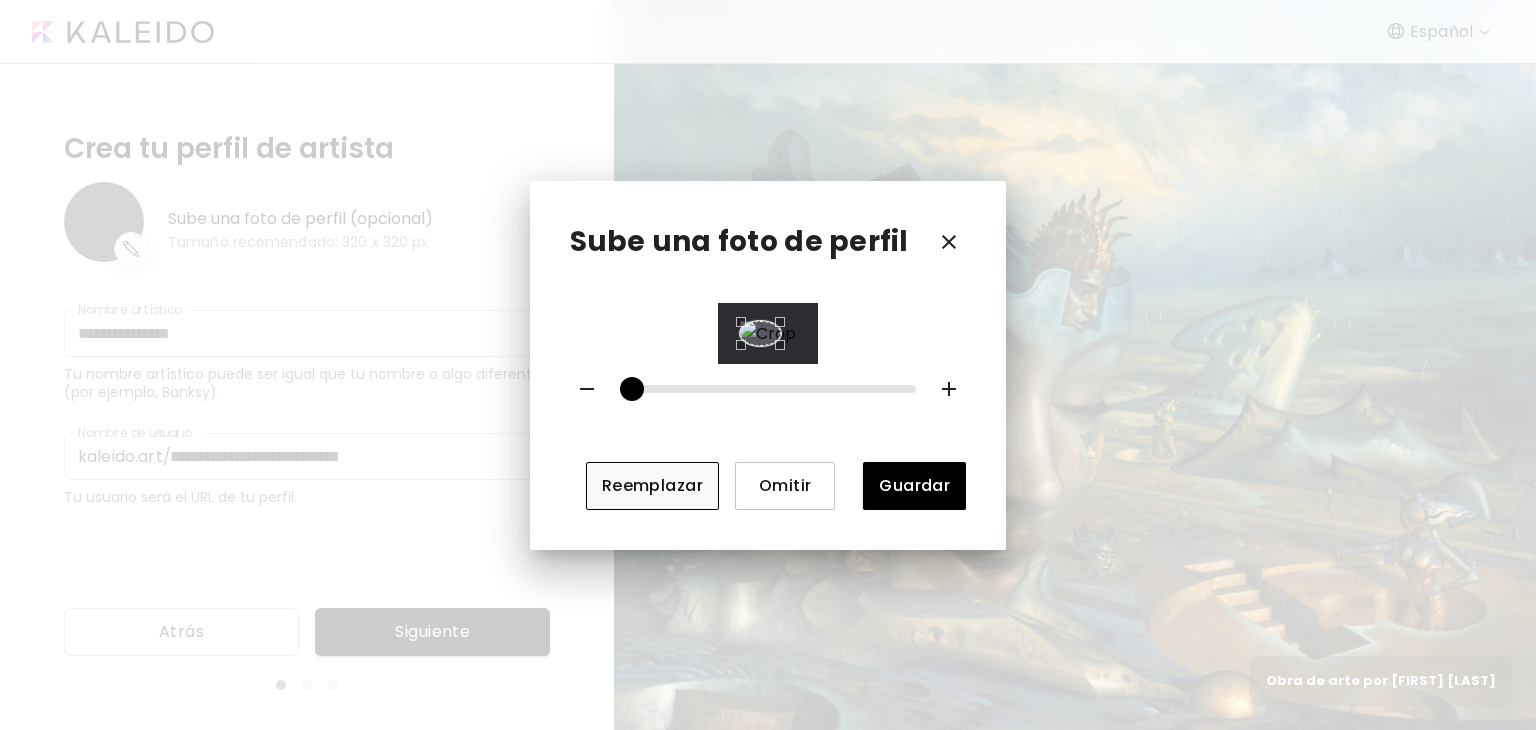 click at bounding box center [760, 333] 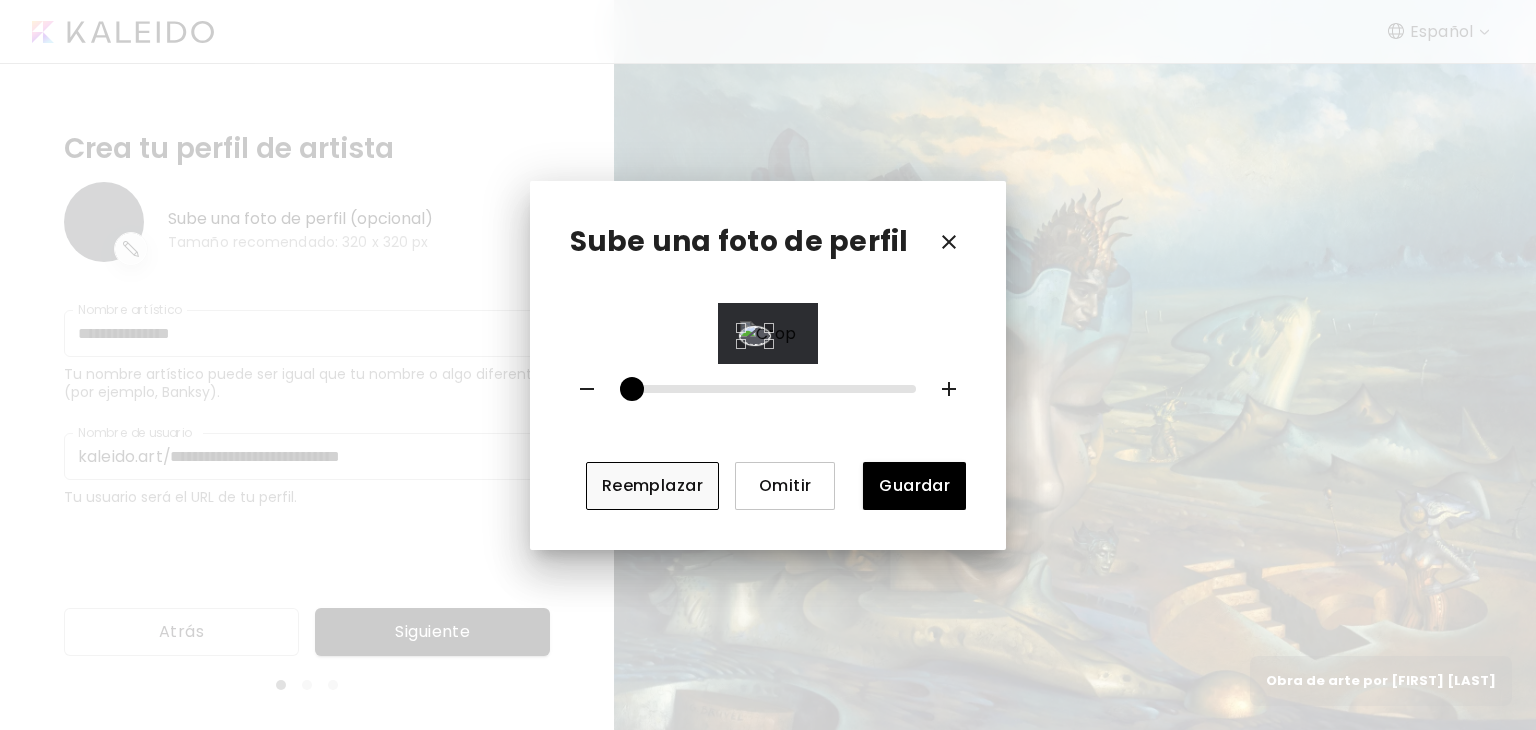 click at bounding box center (768, 333) 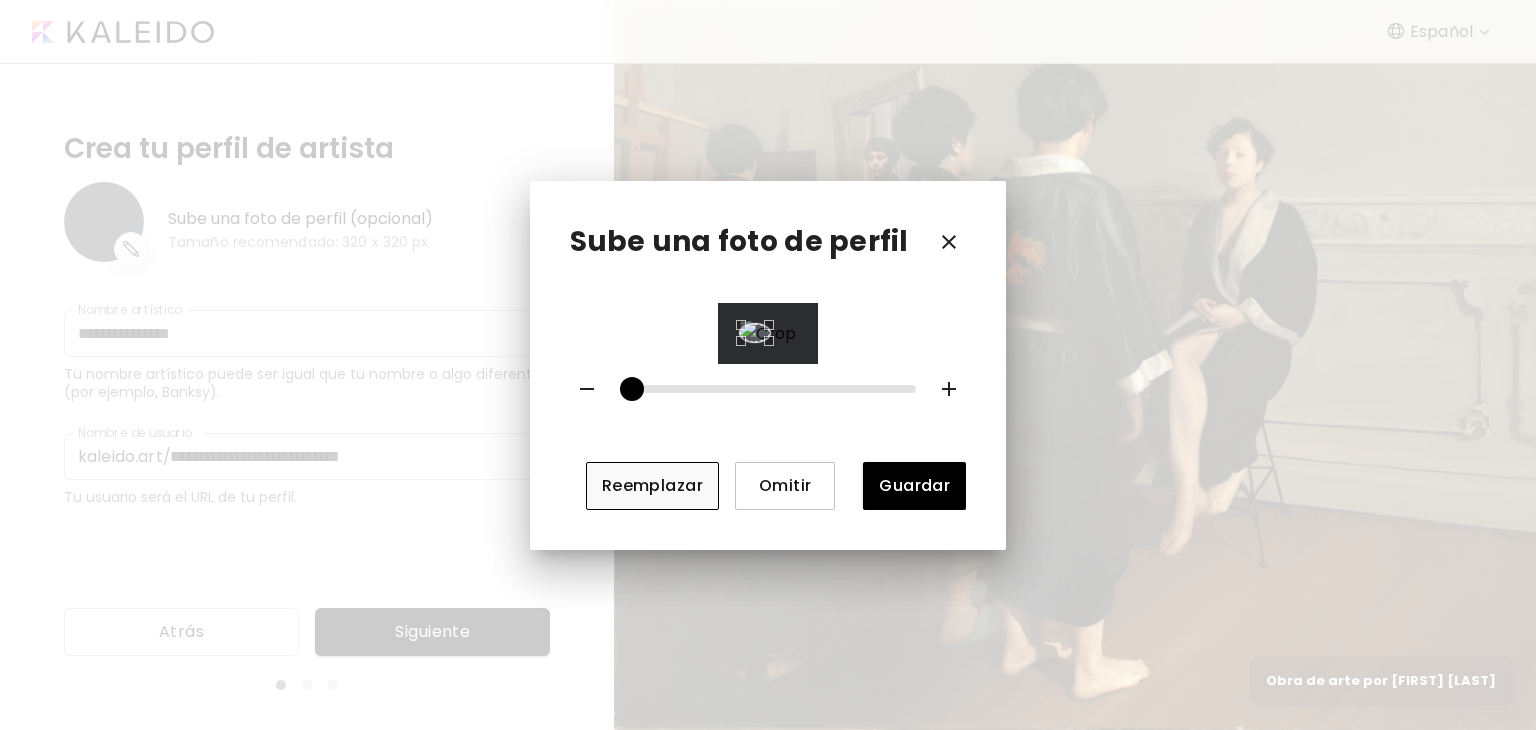 click at bounding box center [755, 333] 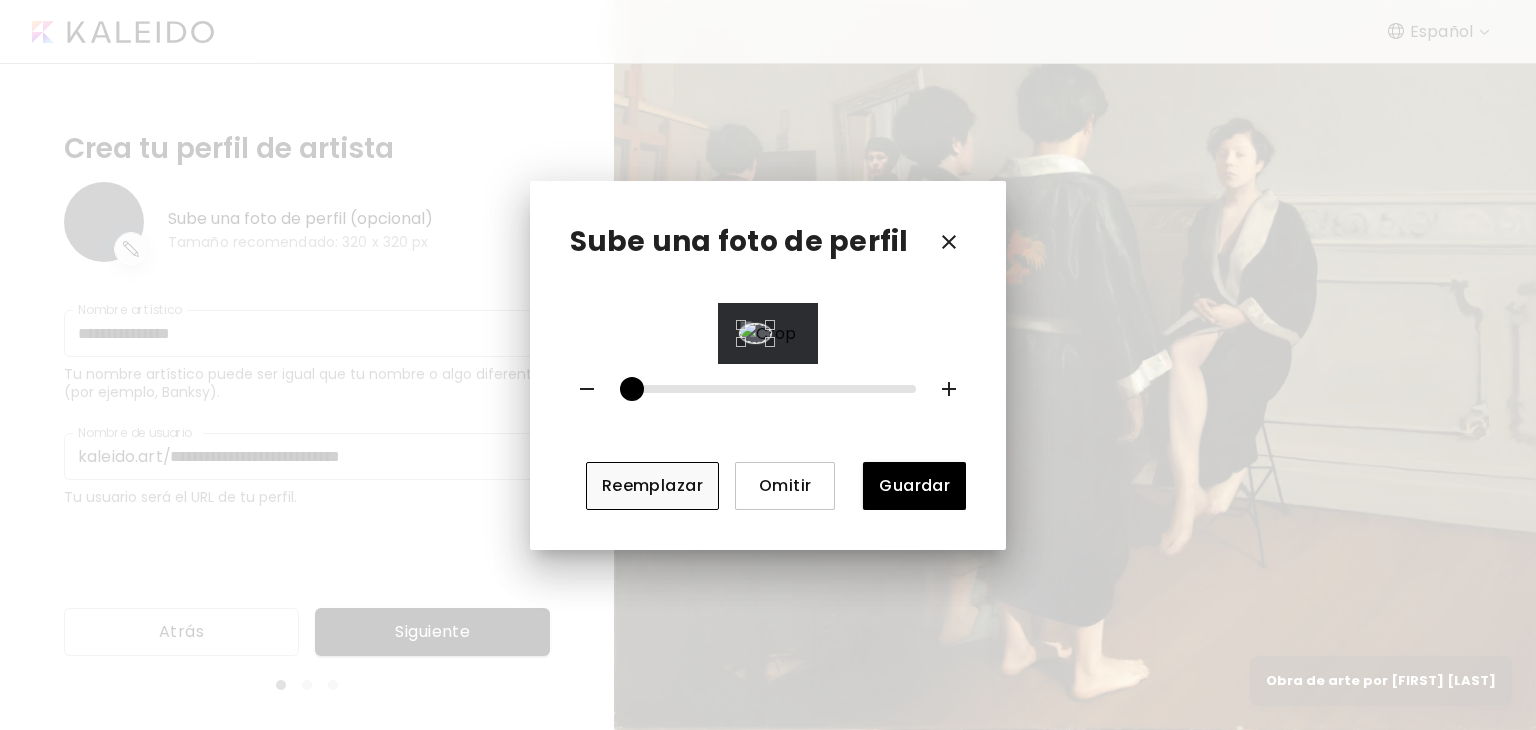 click at bounding box center [775, 347] 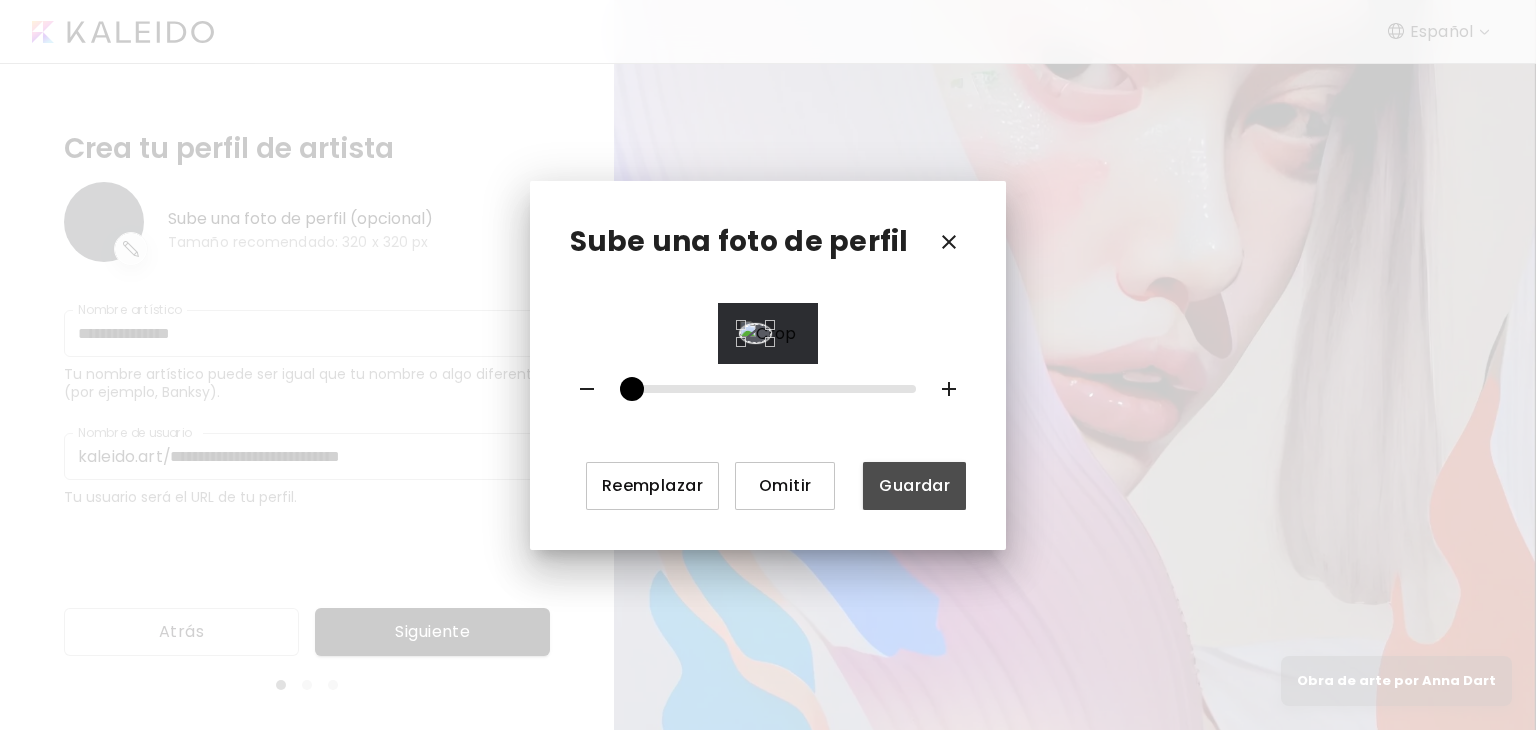 click on "Guardar" at bounding box center (914, 485) 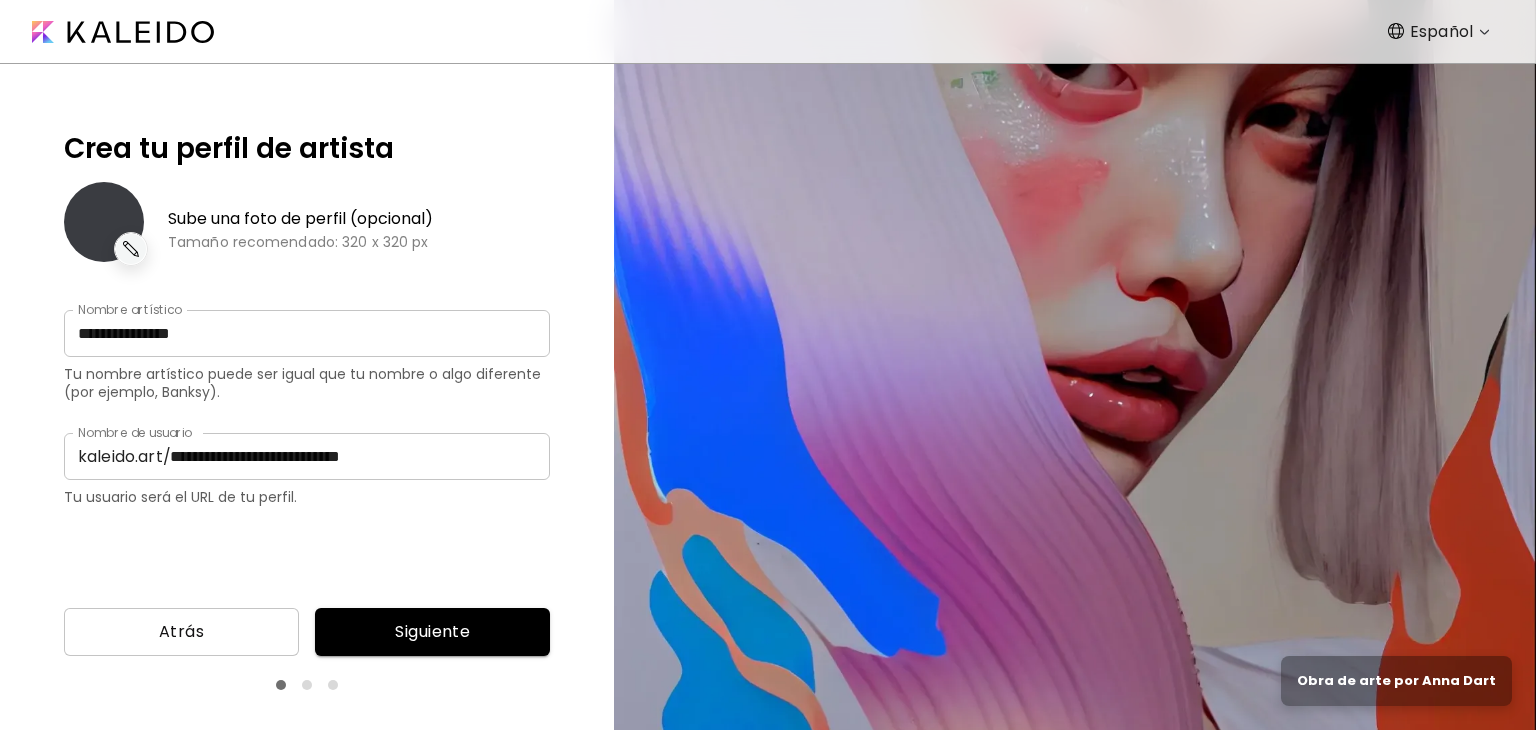 click at bounding box center [104, 222] 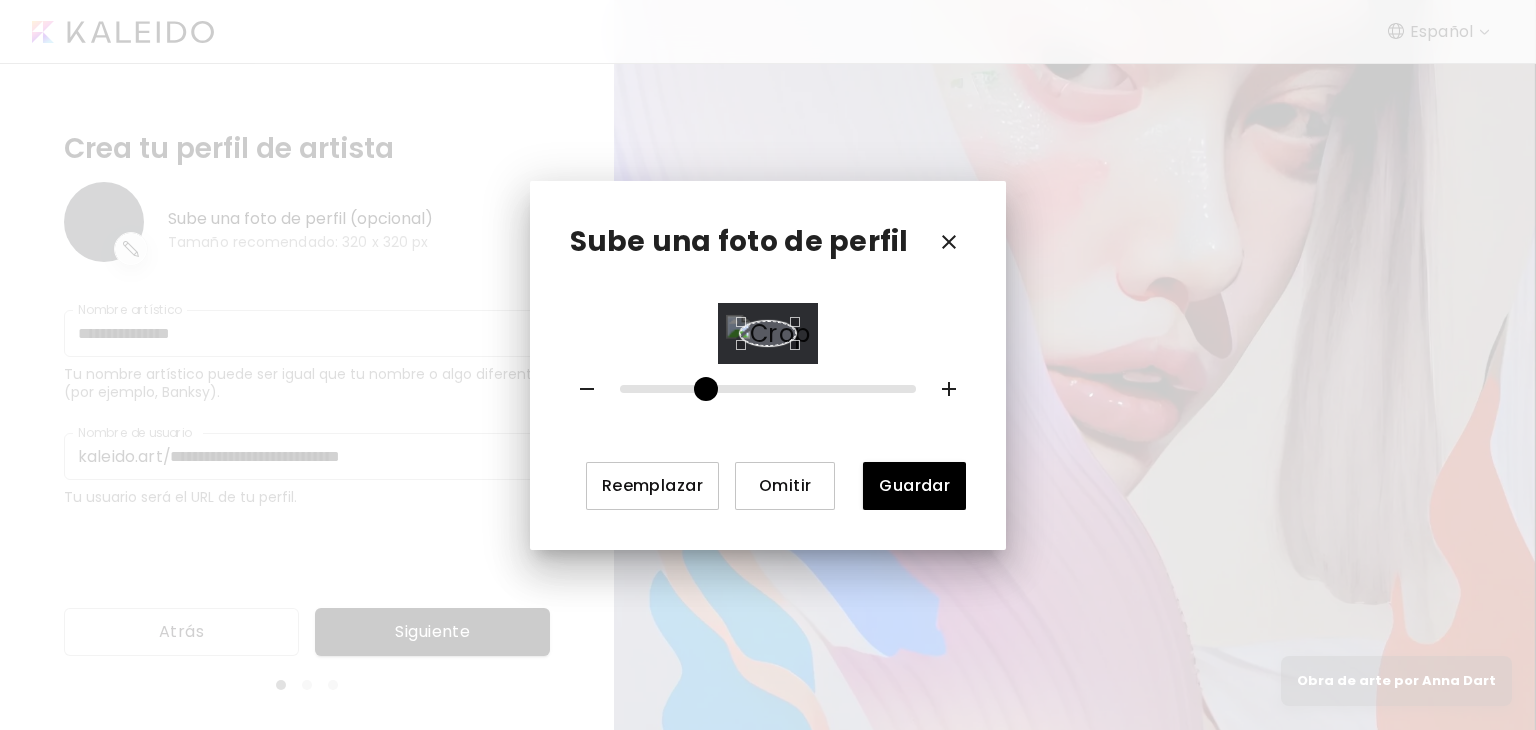 drag, startPoint x: 624, startPoint y: 484, endPoint x: 696, endPoint y: 481, distance: 72.06247 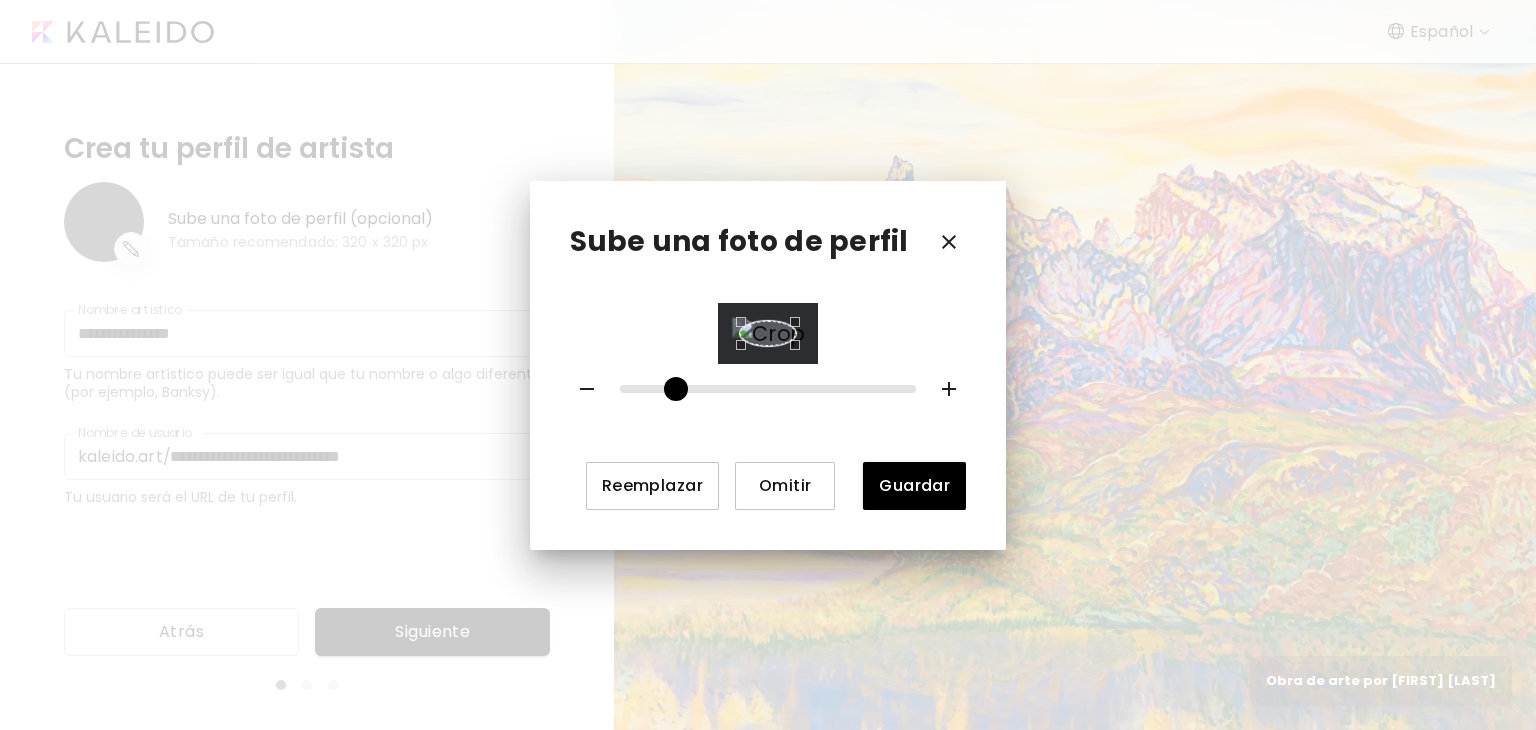 drag, startPoint x: 708, startPoint y: 479, endPoint x: 661, endPoint y: 473, distance: 47.38143 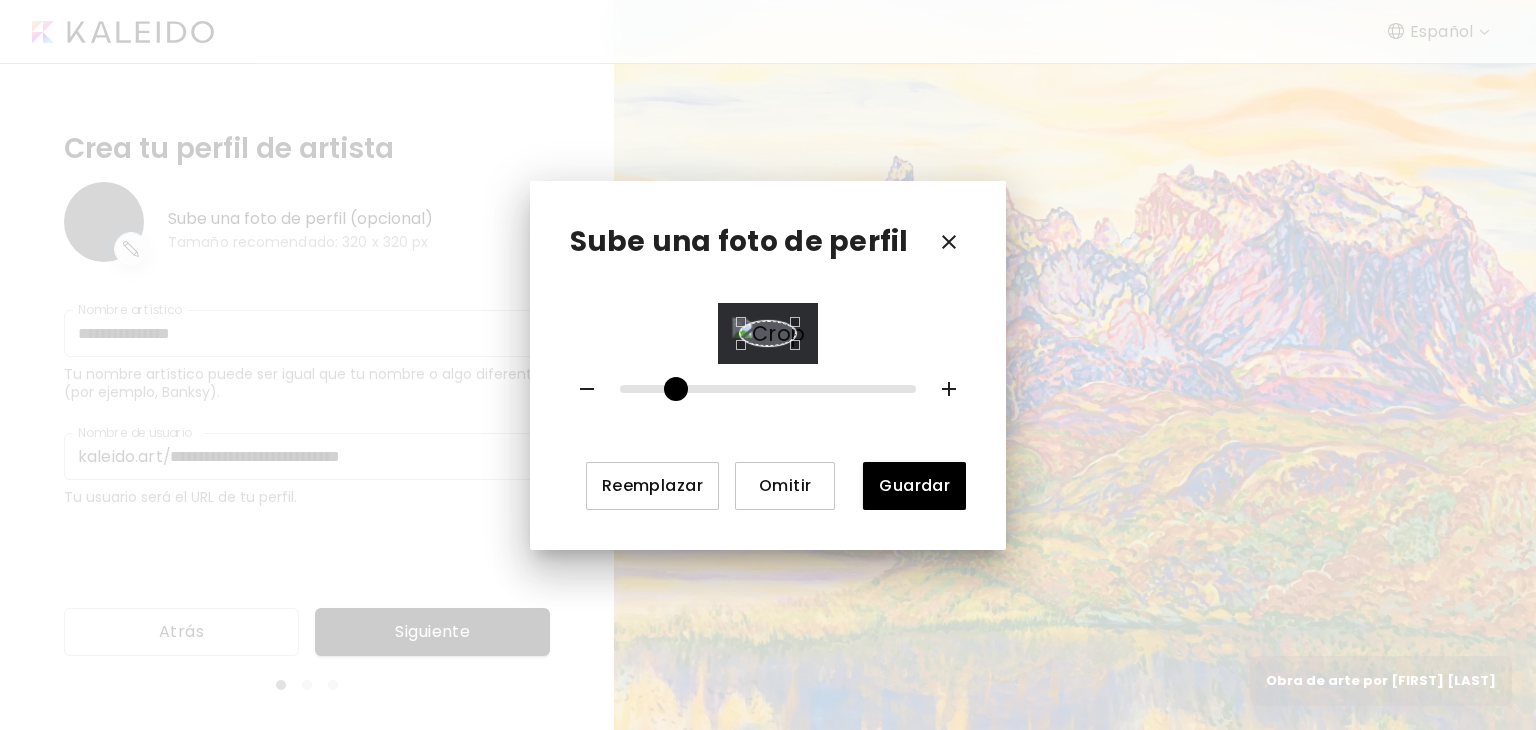 click on "Sube una foto de perfil Reemplazar Omitir Guardar" at bounding box center (768, 365) 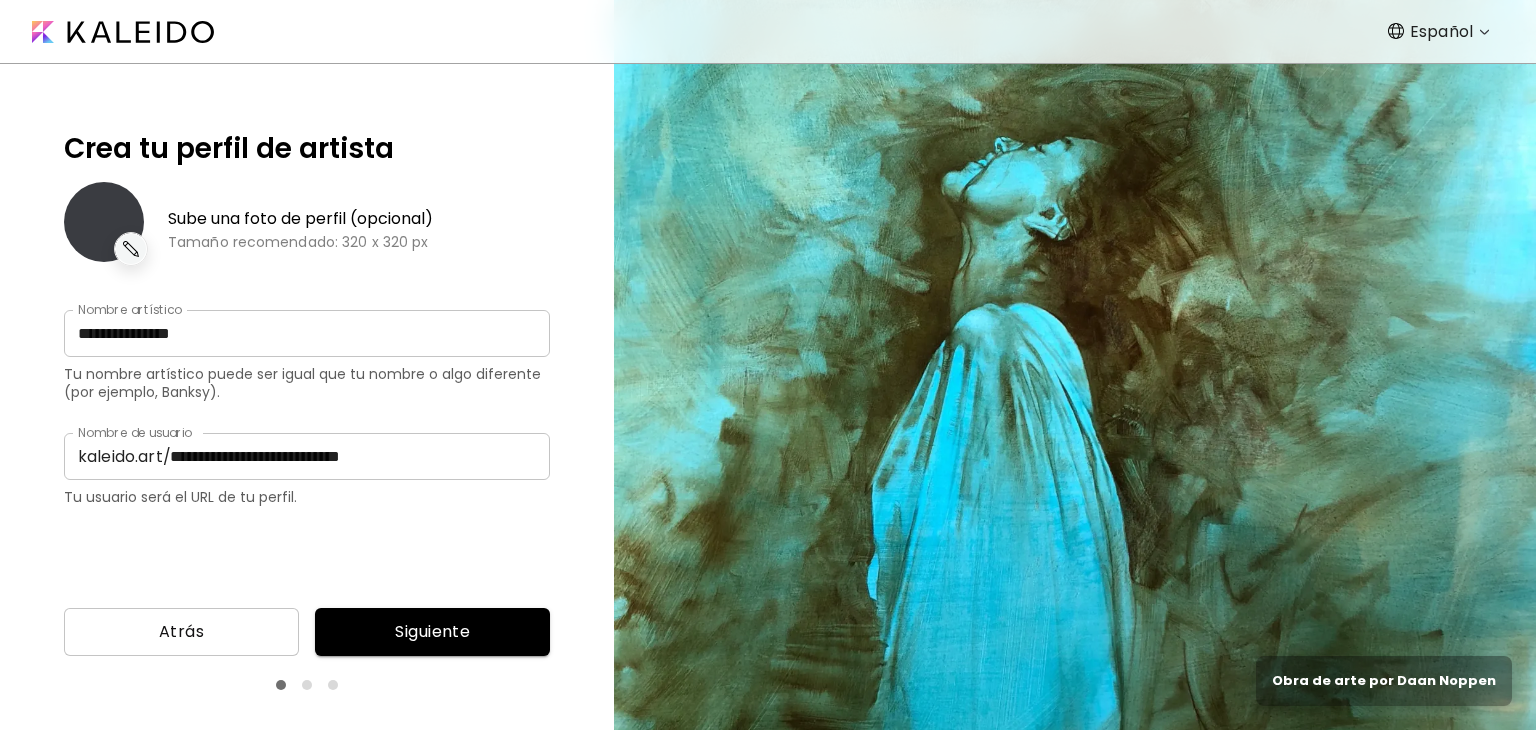 click on "**********" at bounding box center [353, 456] 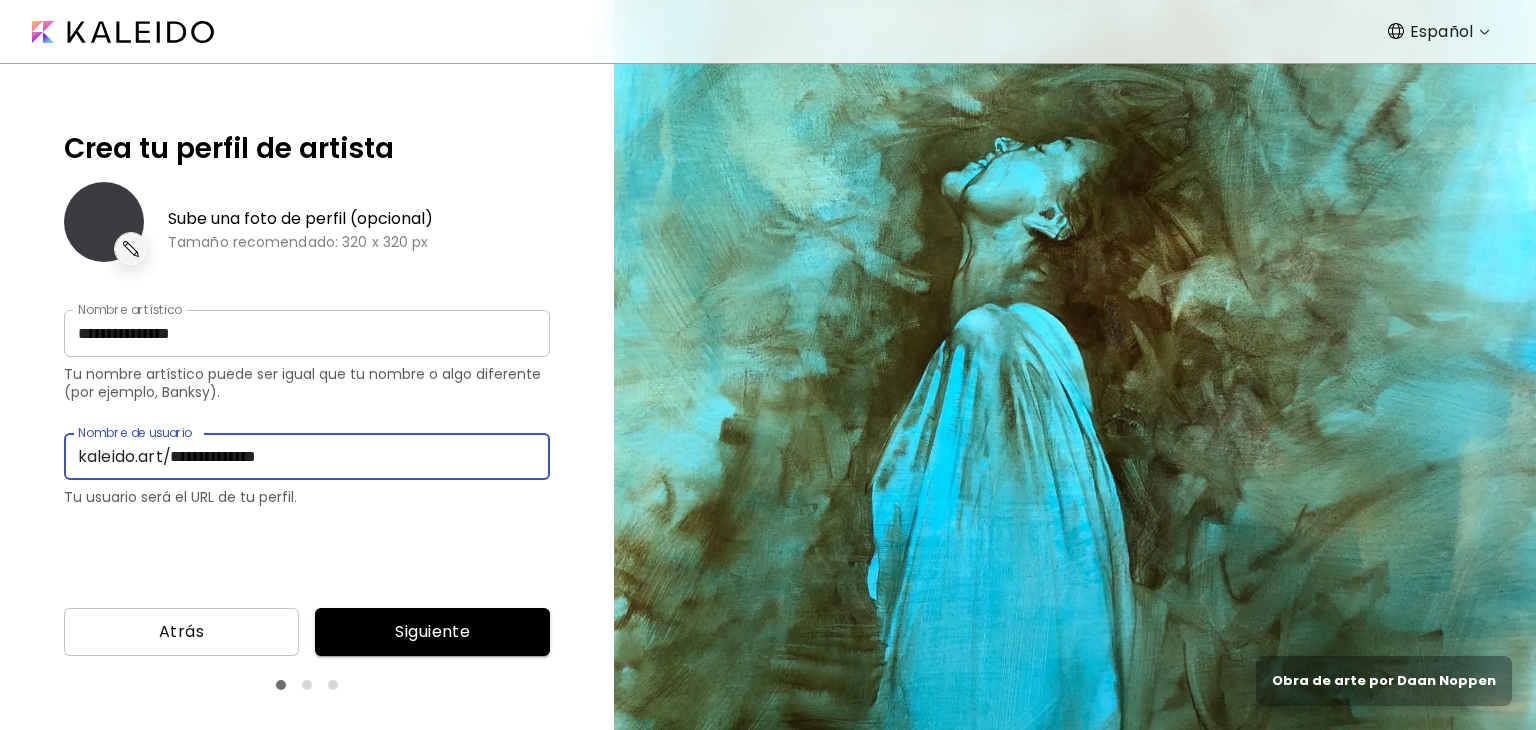 type on "**********" 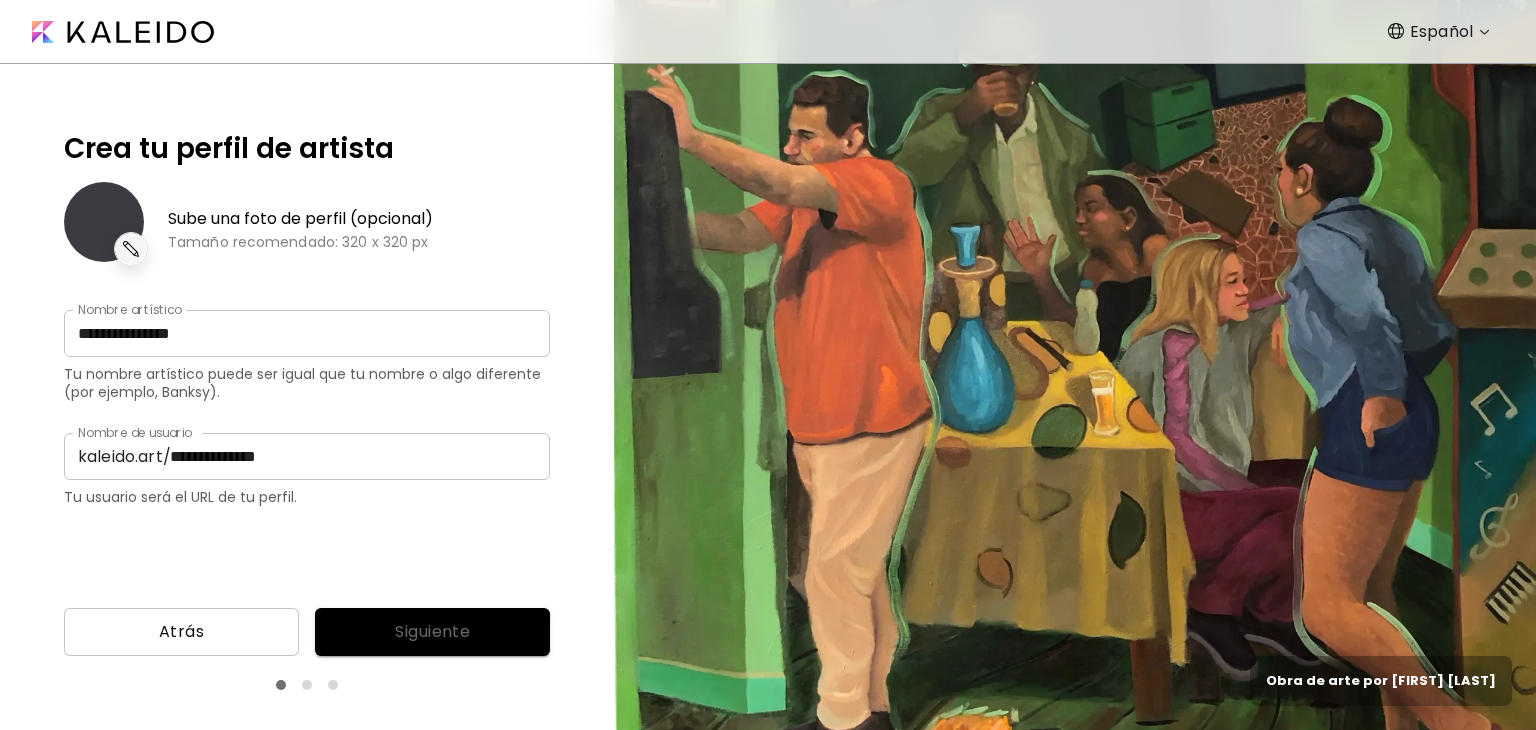 type on "**********" 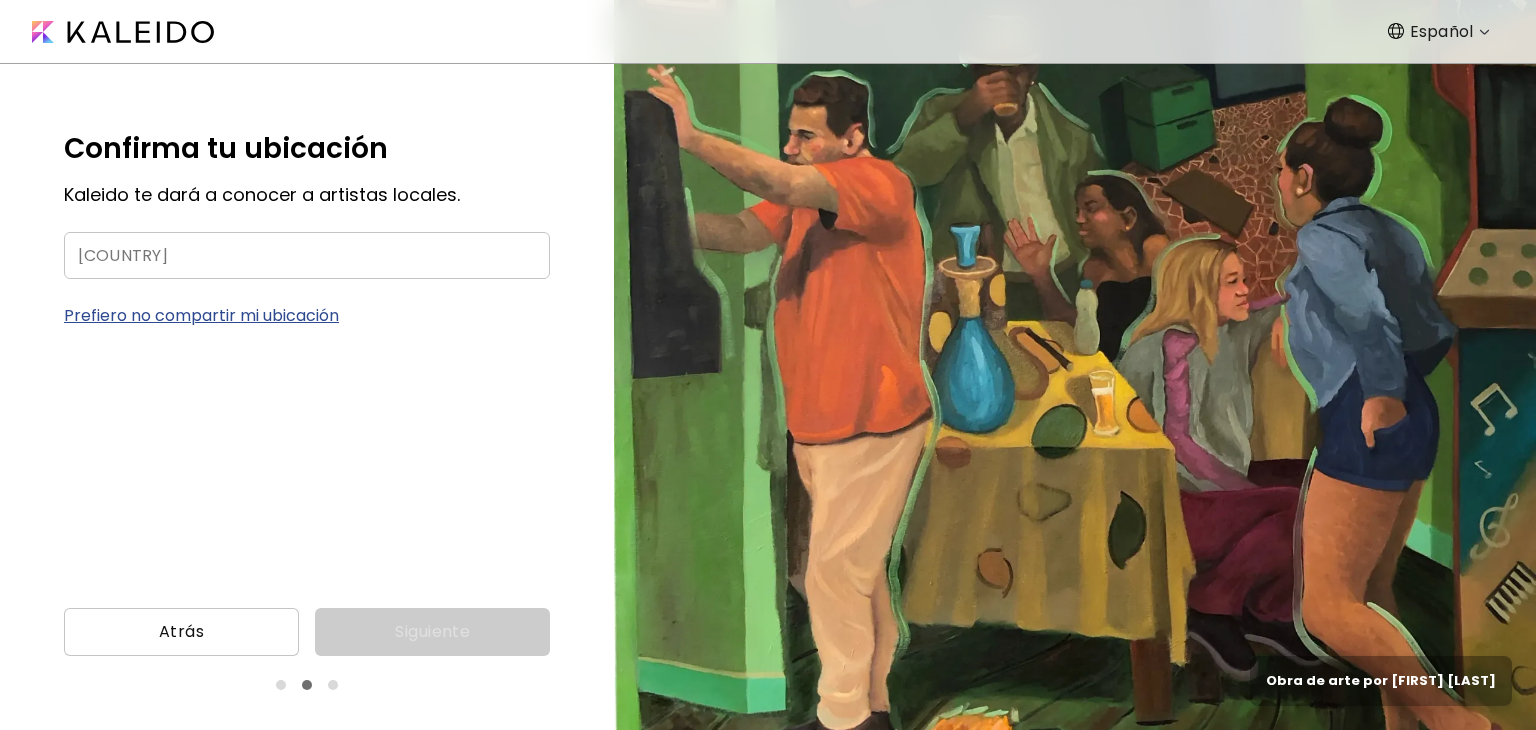 click on "País" at bounding box center (307, 255) 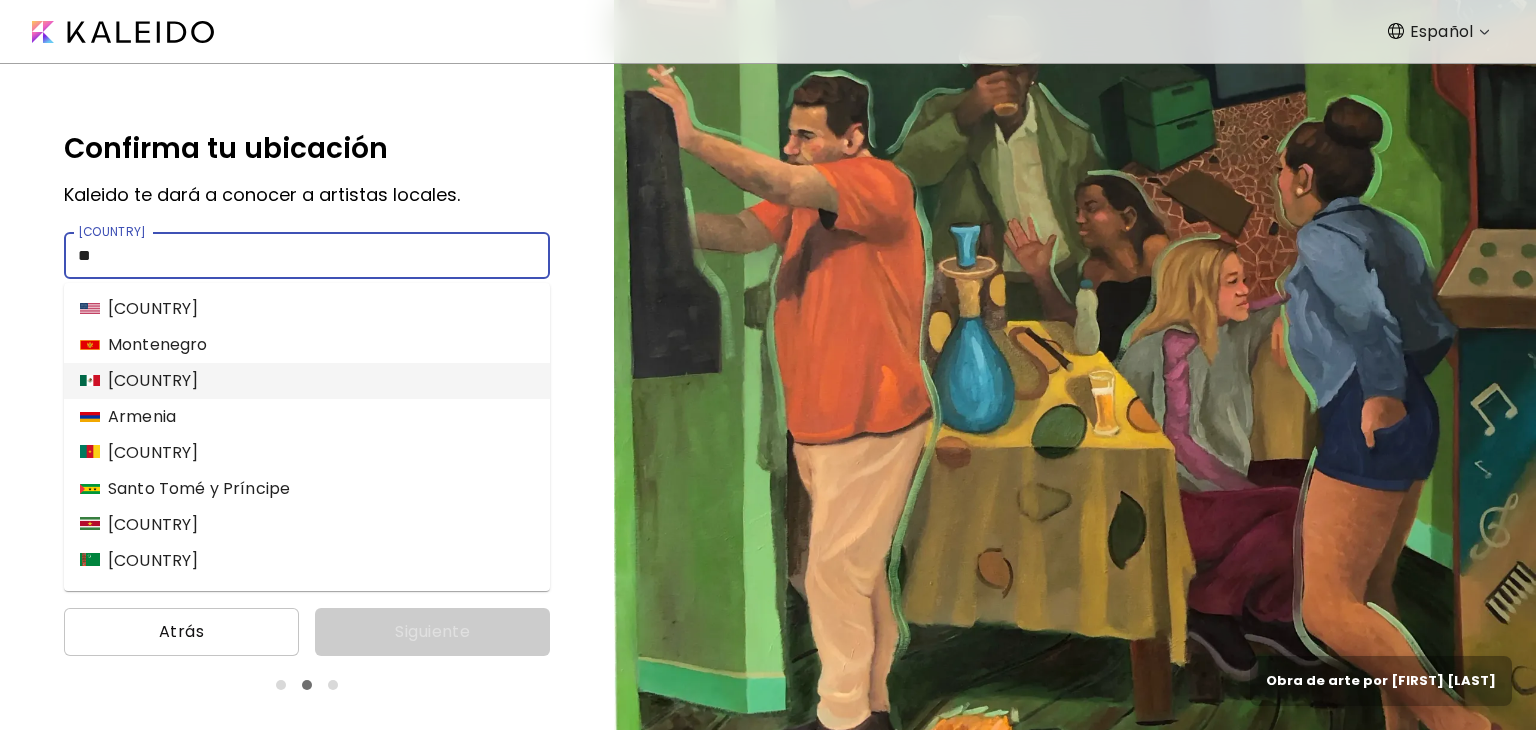click on "México" at bounding box center [139, 381] 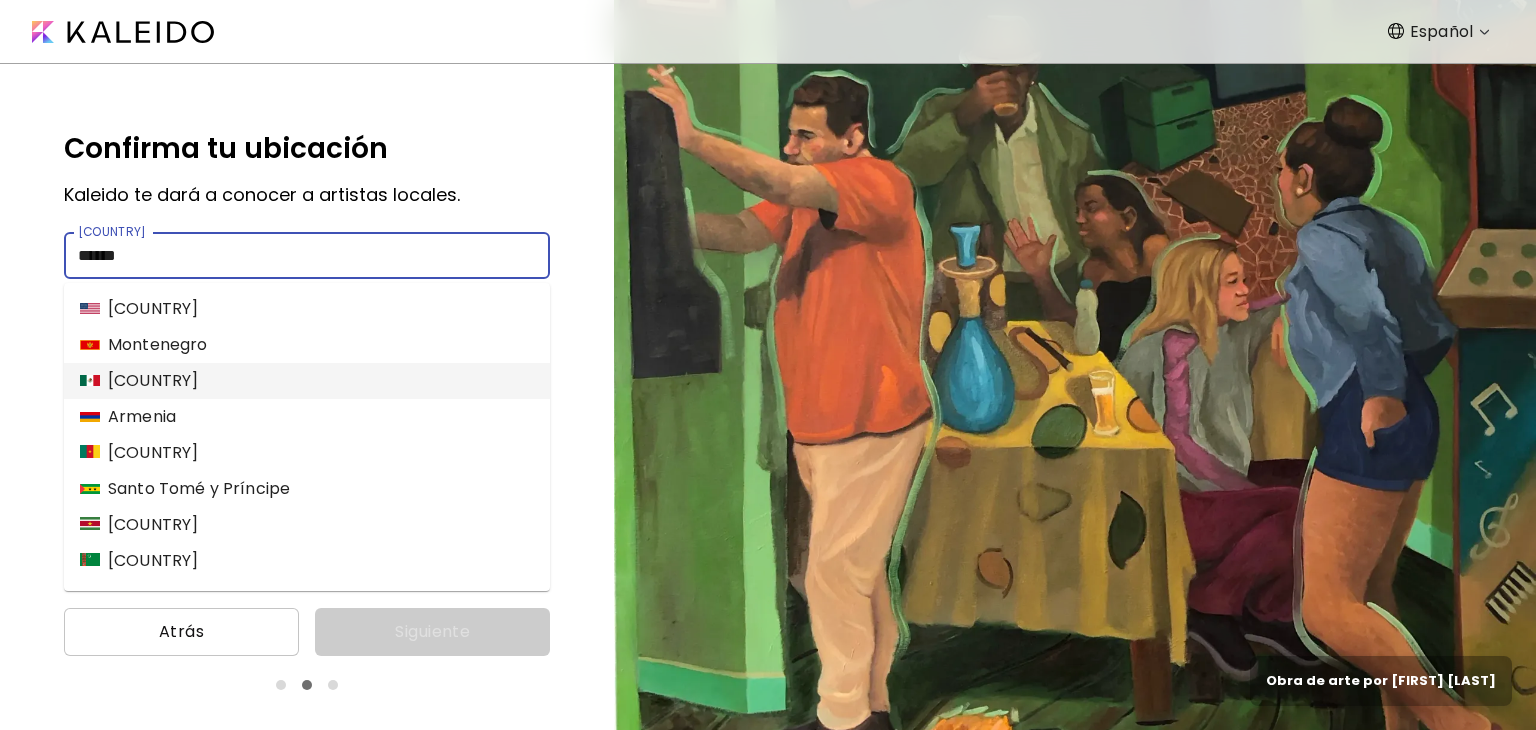 type on "******" 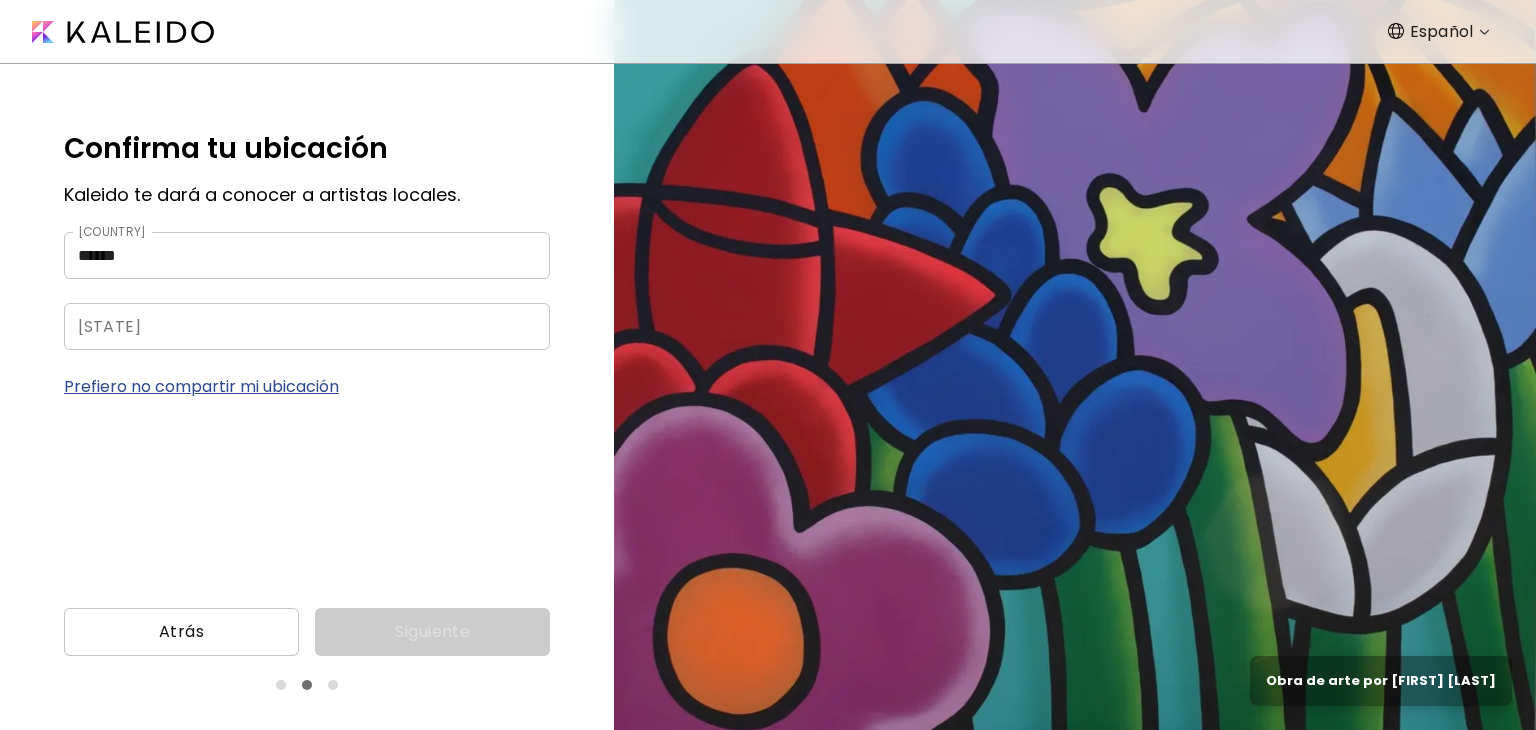 click on "Estado" at bounding box center (287, 326) 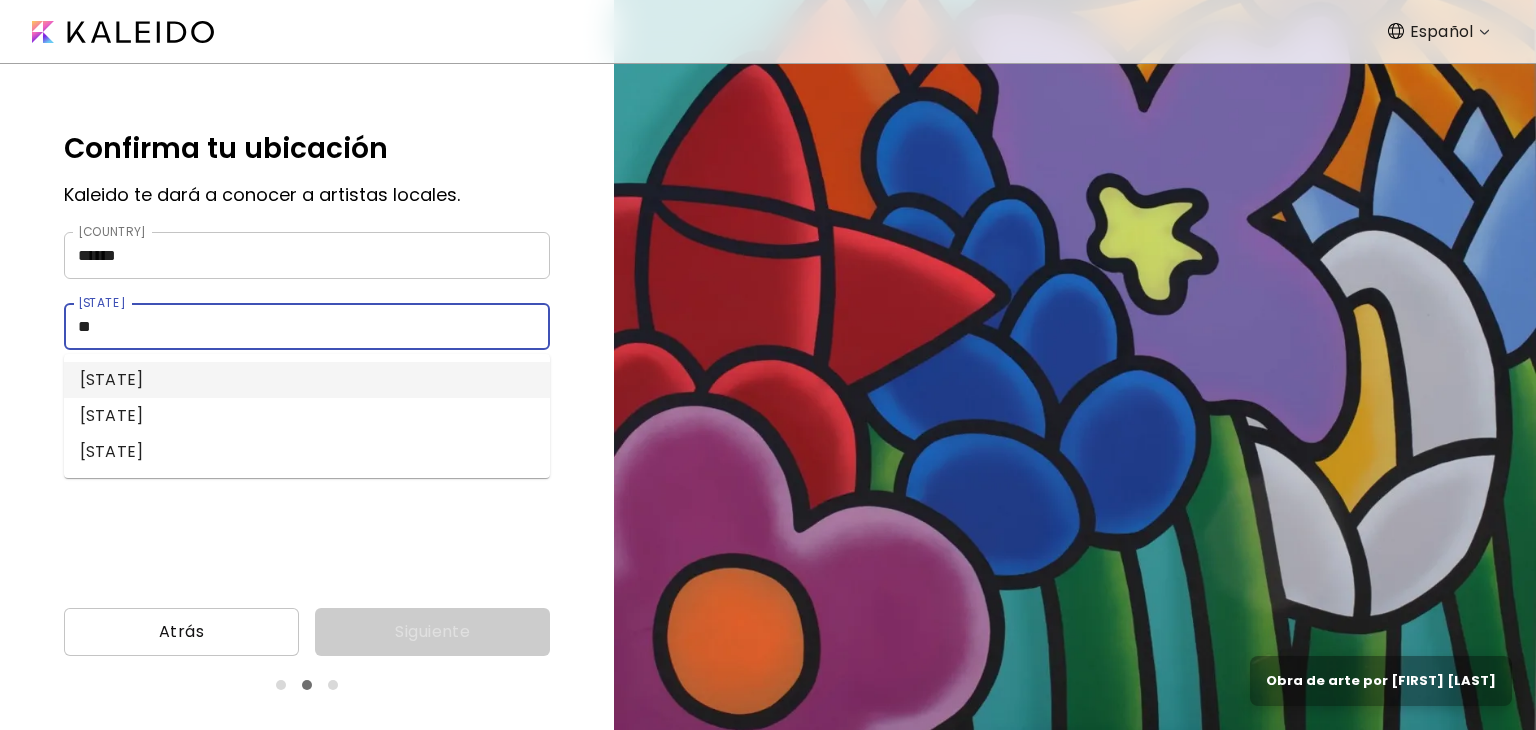 click on "Jalisco" at bounding box center (307, 380) 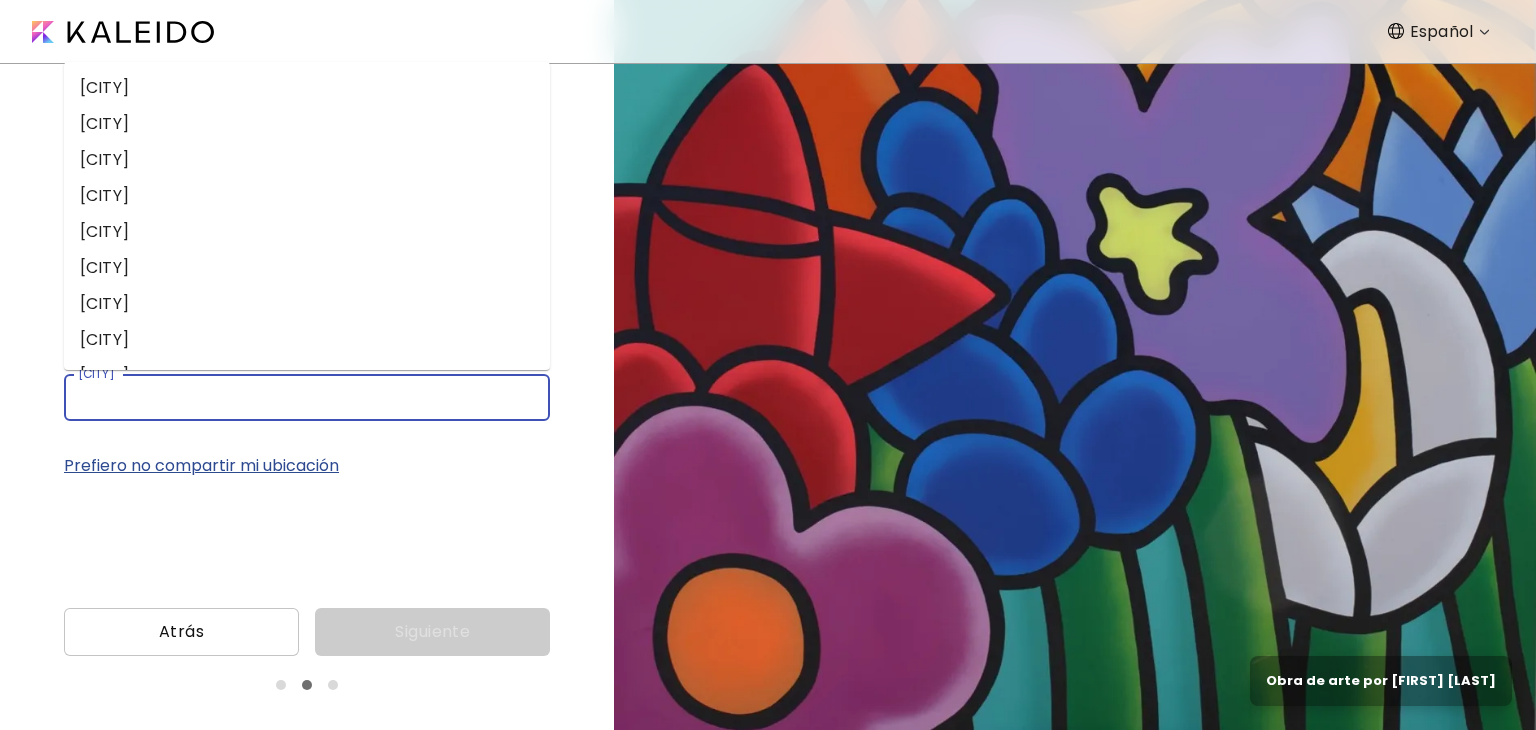 click on "Ciudad" at bounding box center (287, 397) 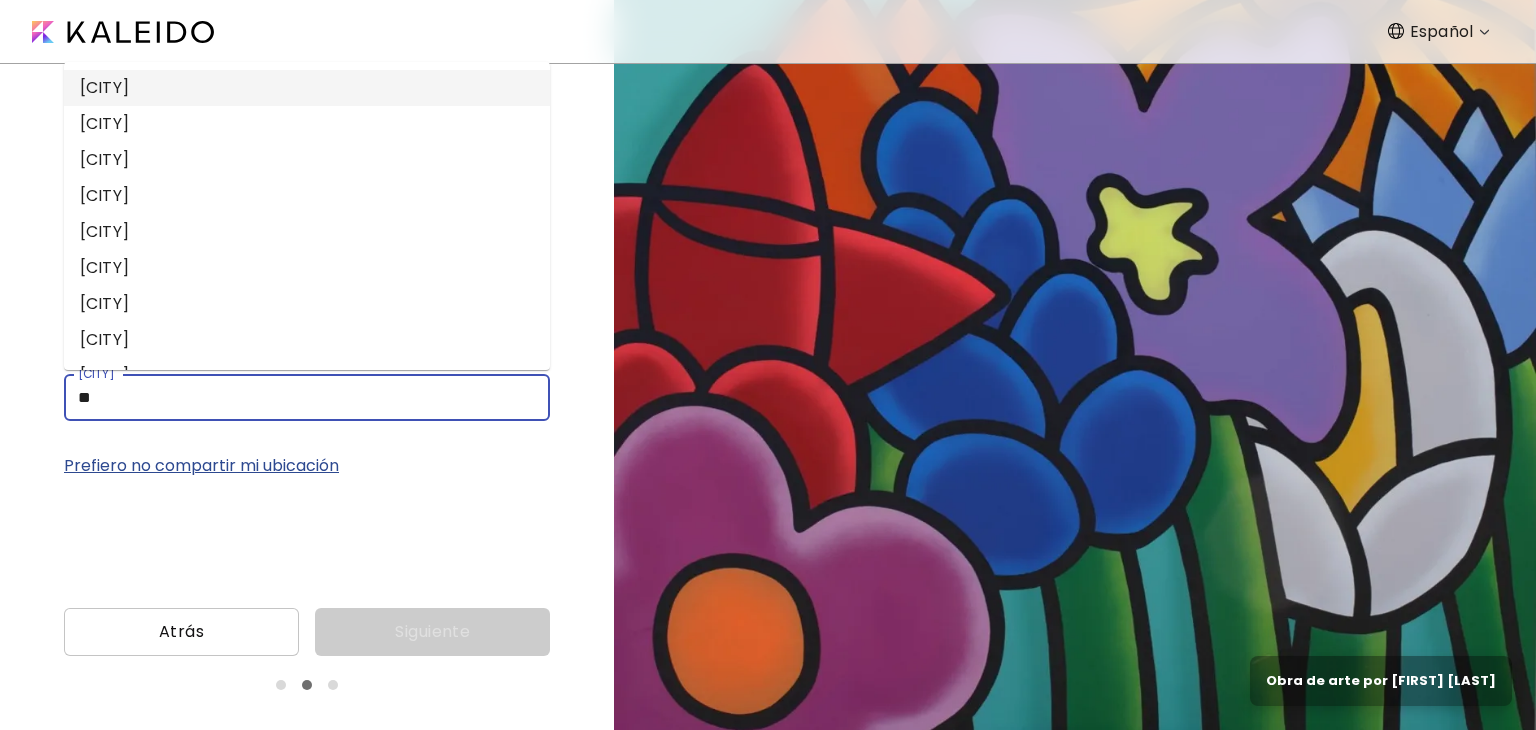 click on "Guadalajara" at bounding box center [307, 88] 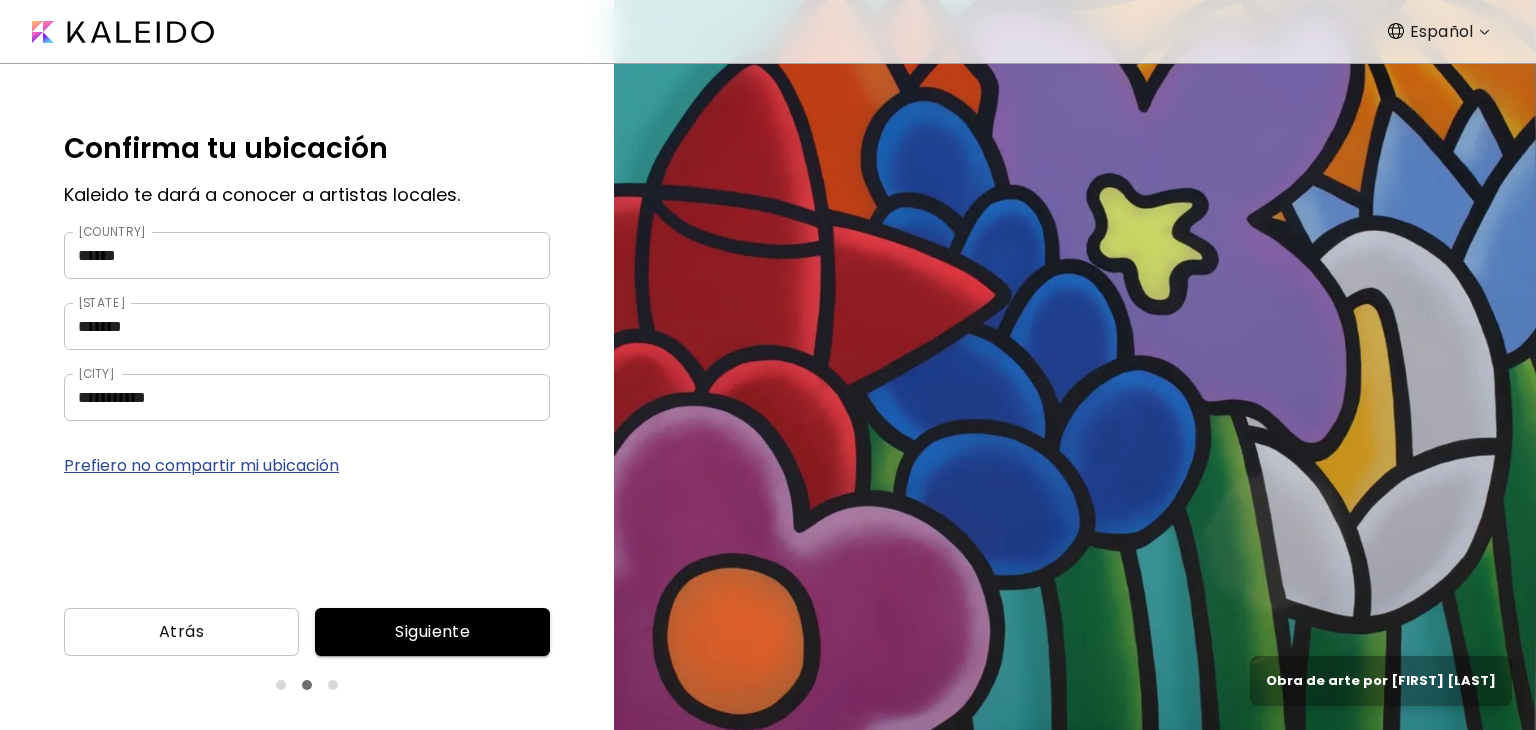 click on "Siguiente" at bounding box center (432, 632) 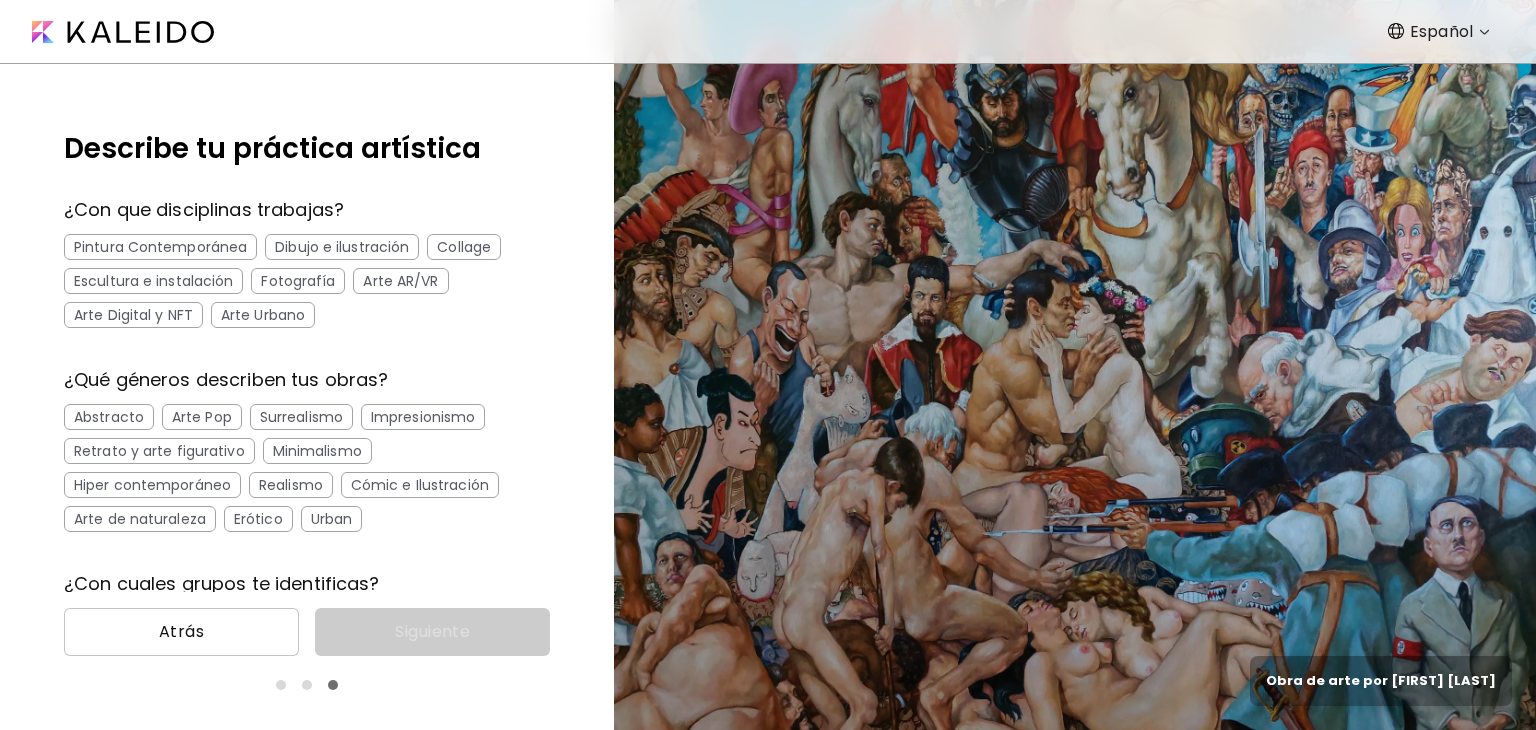 click on "Collage" at bounding box center [464, 247] 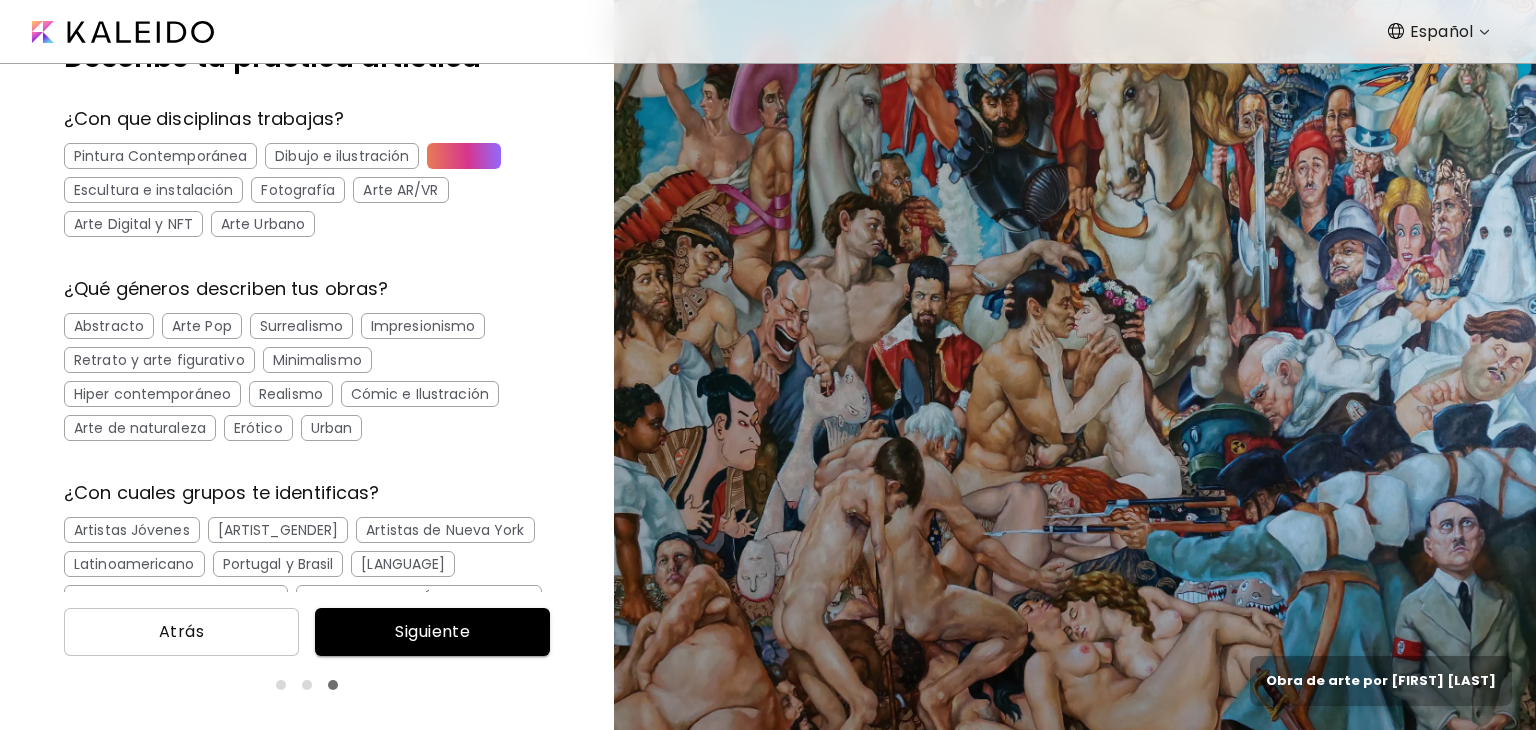 scroll, scrollTop: 92, scrollLeft: 0, axis: vertical 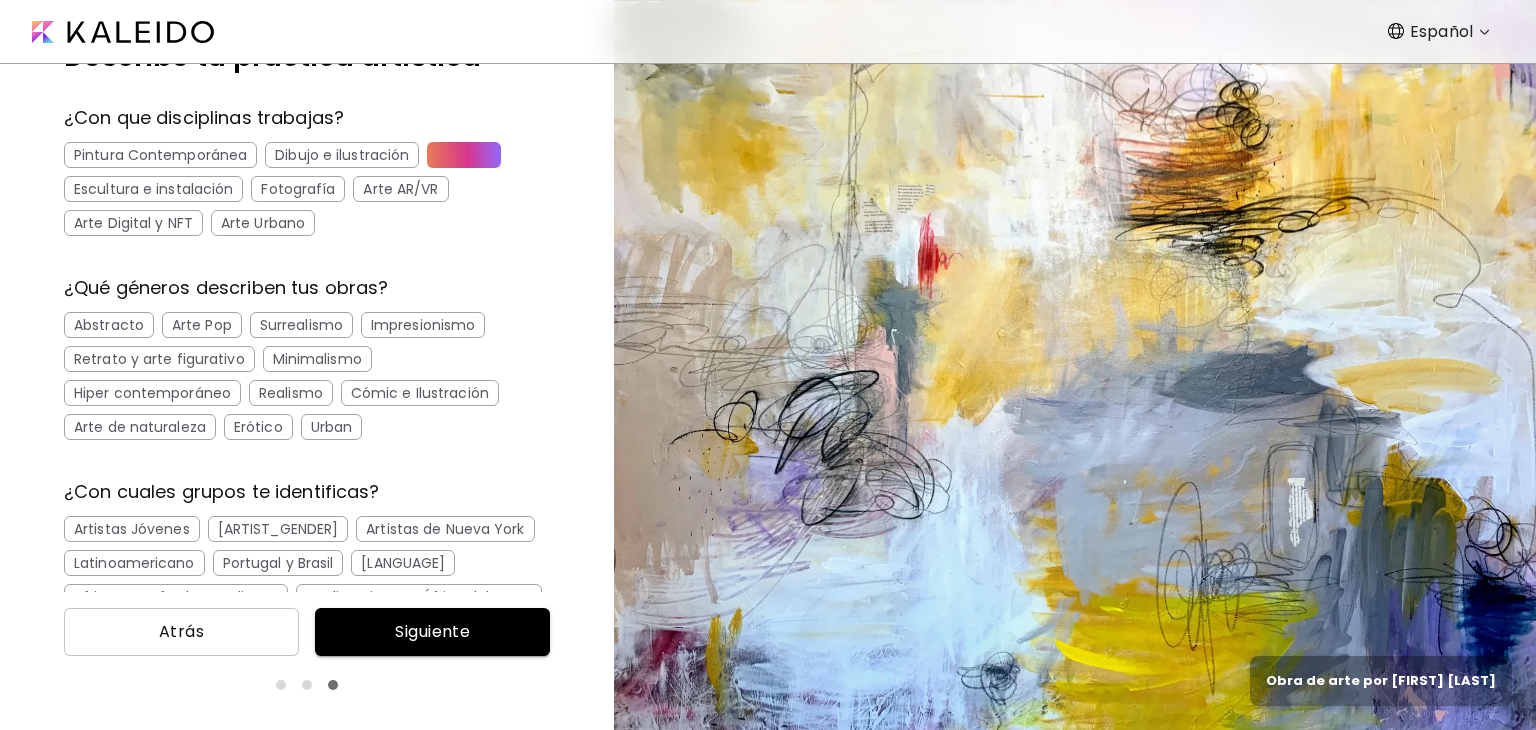 click on "Surrealismo" at bounding box center [301, 325] 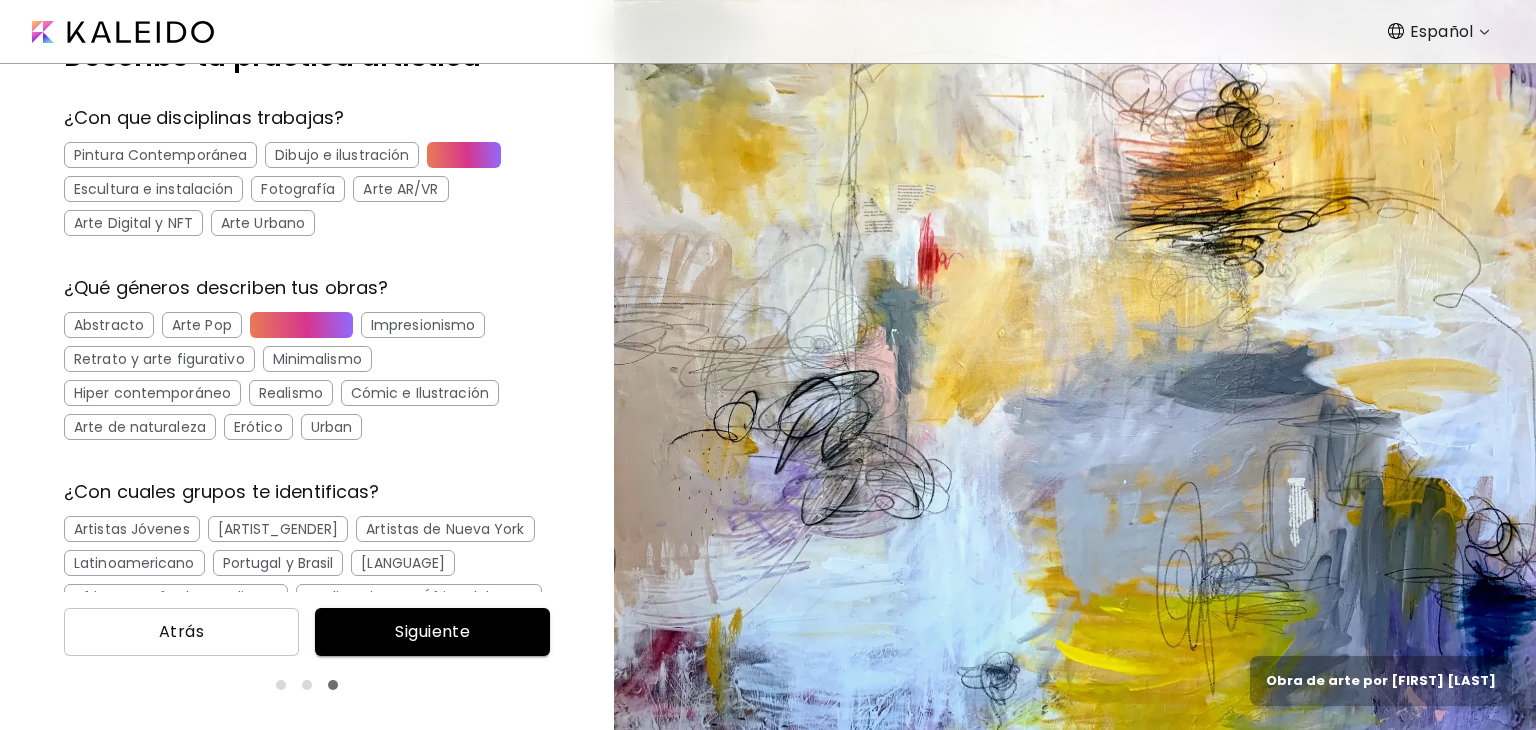 click on "Abstracto" at bounding box center (109, 325) 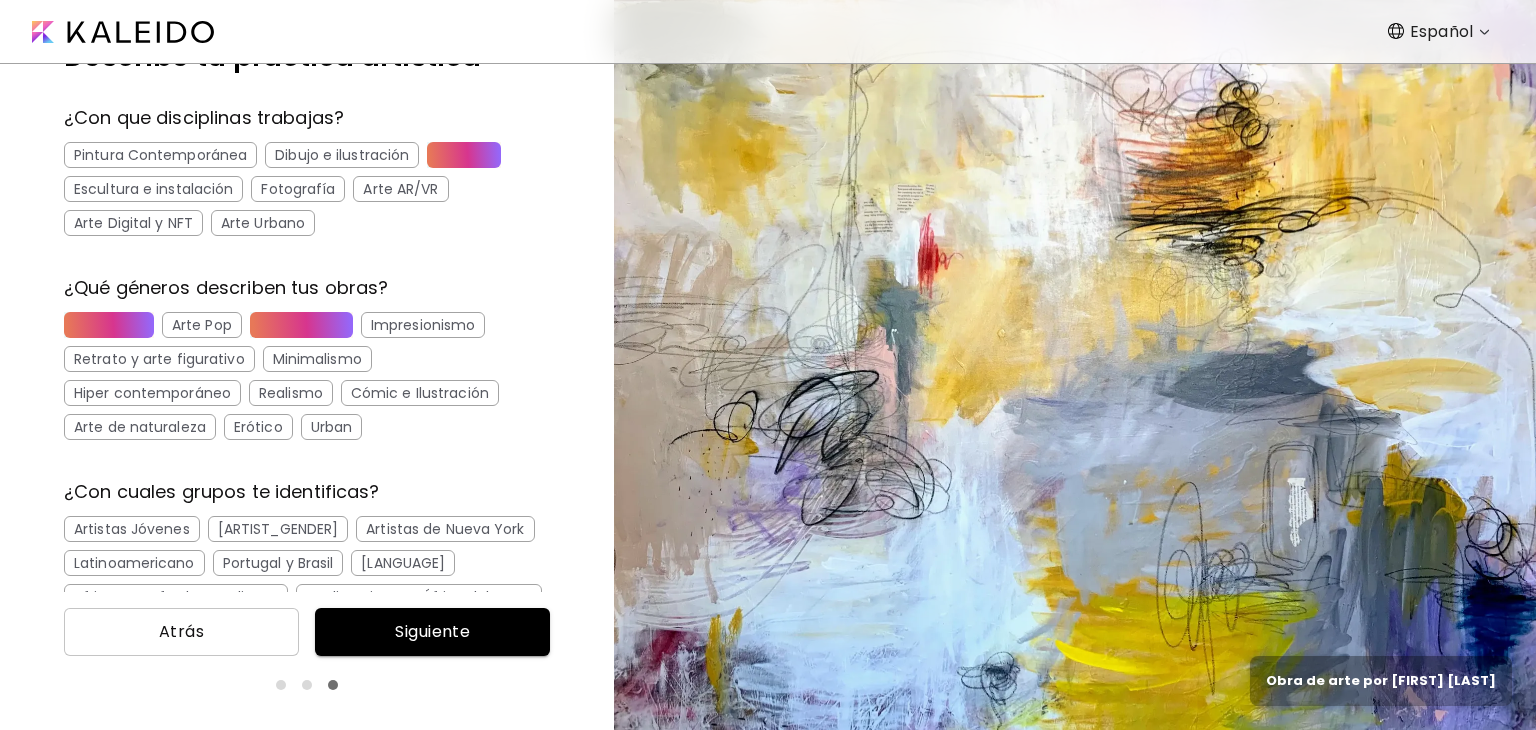 scroll, scrollTop: 184, scrollLeft: 0, axis: vertical 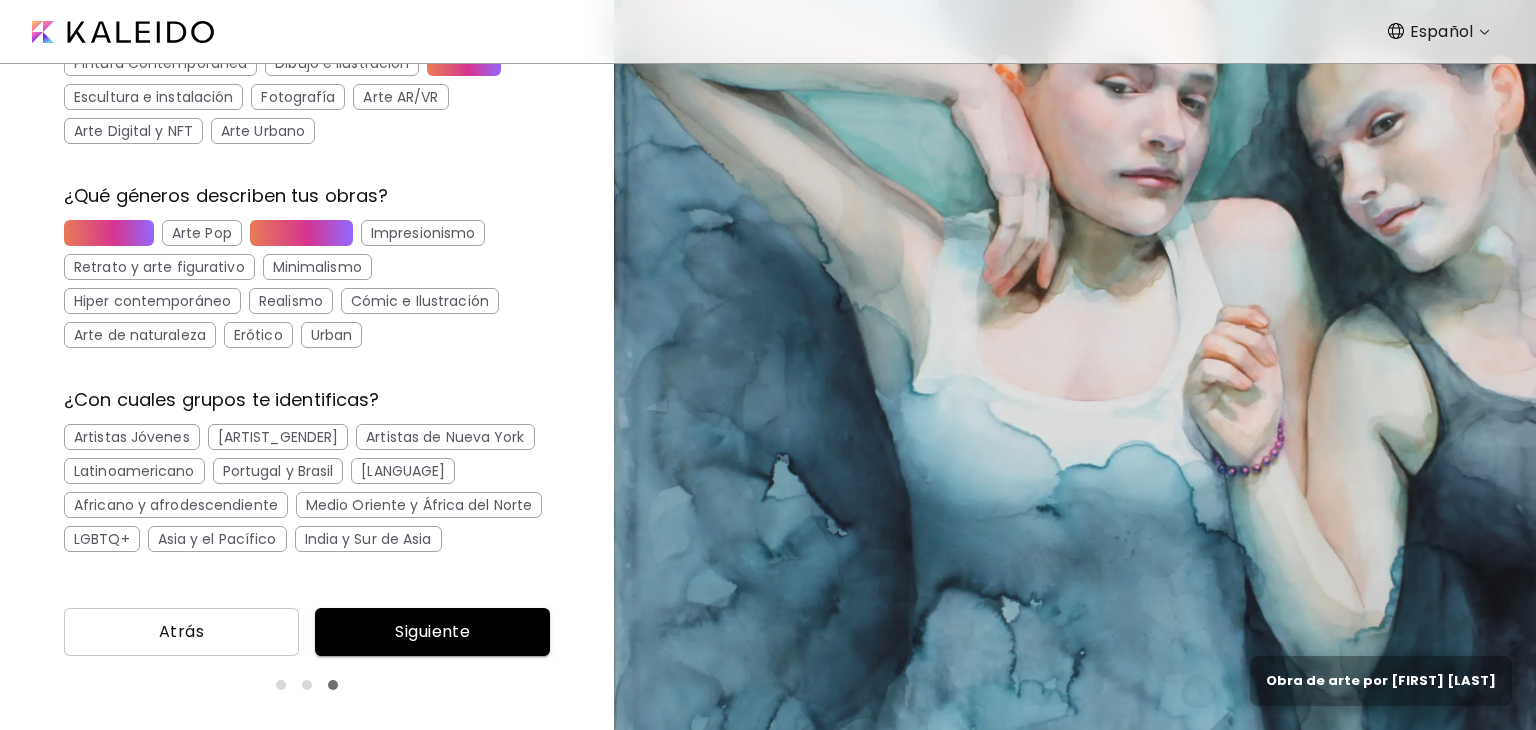 click on "Artistas Jóvenes" at bounding box center [132, 437] 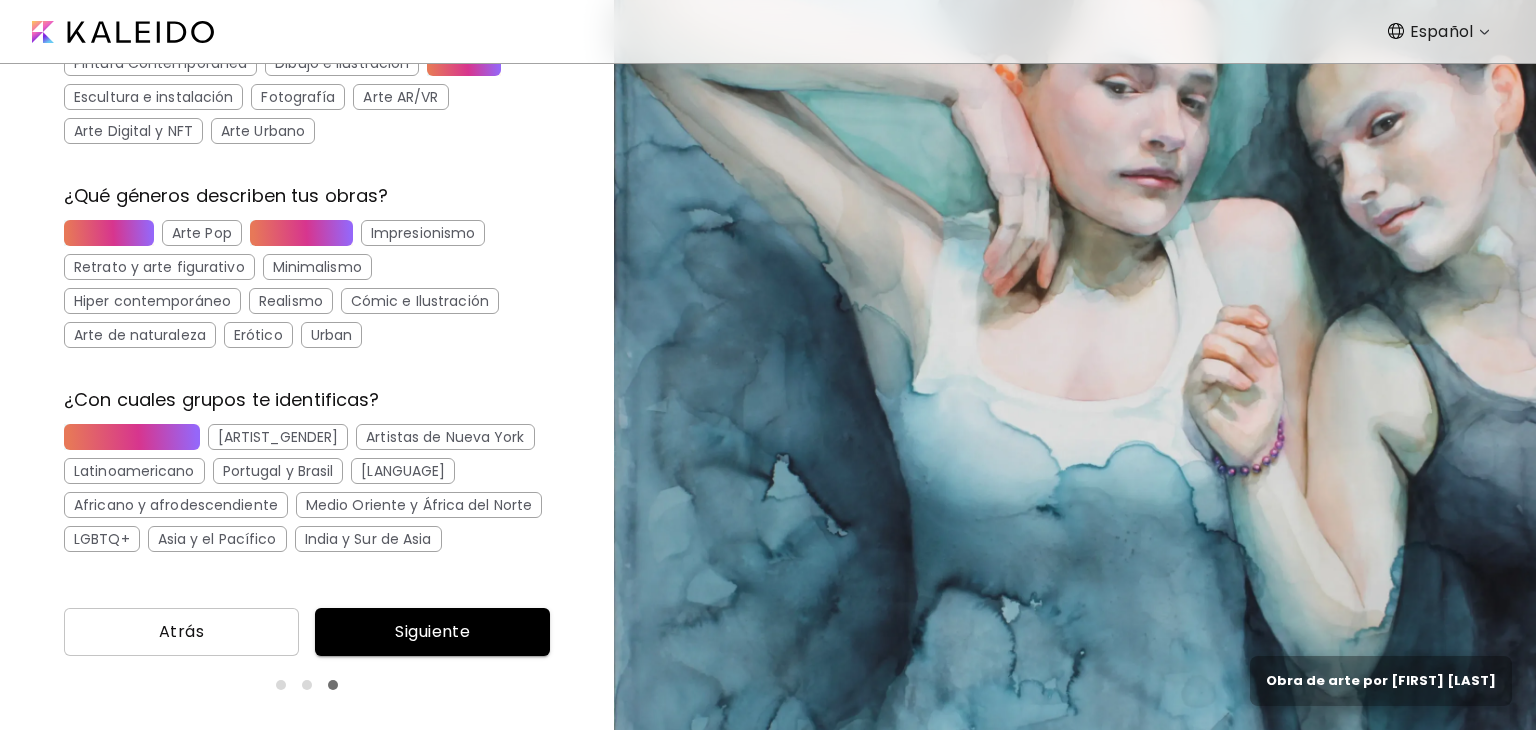 click on "Siguiente" at bounding box center [432, 632] 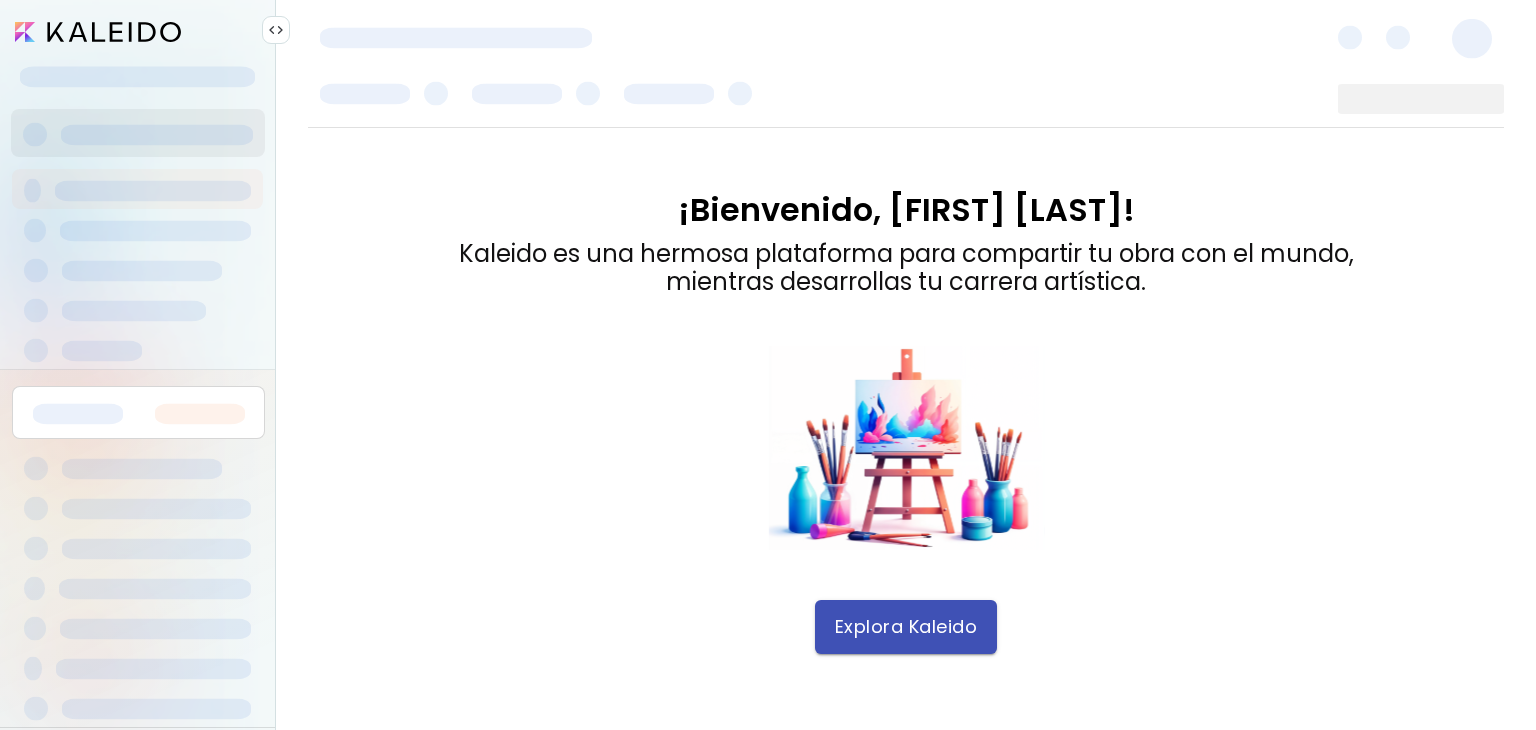 click on "Explora Kaleido" at bounding box center (906, 627) 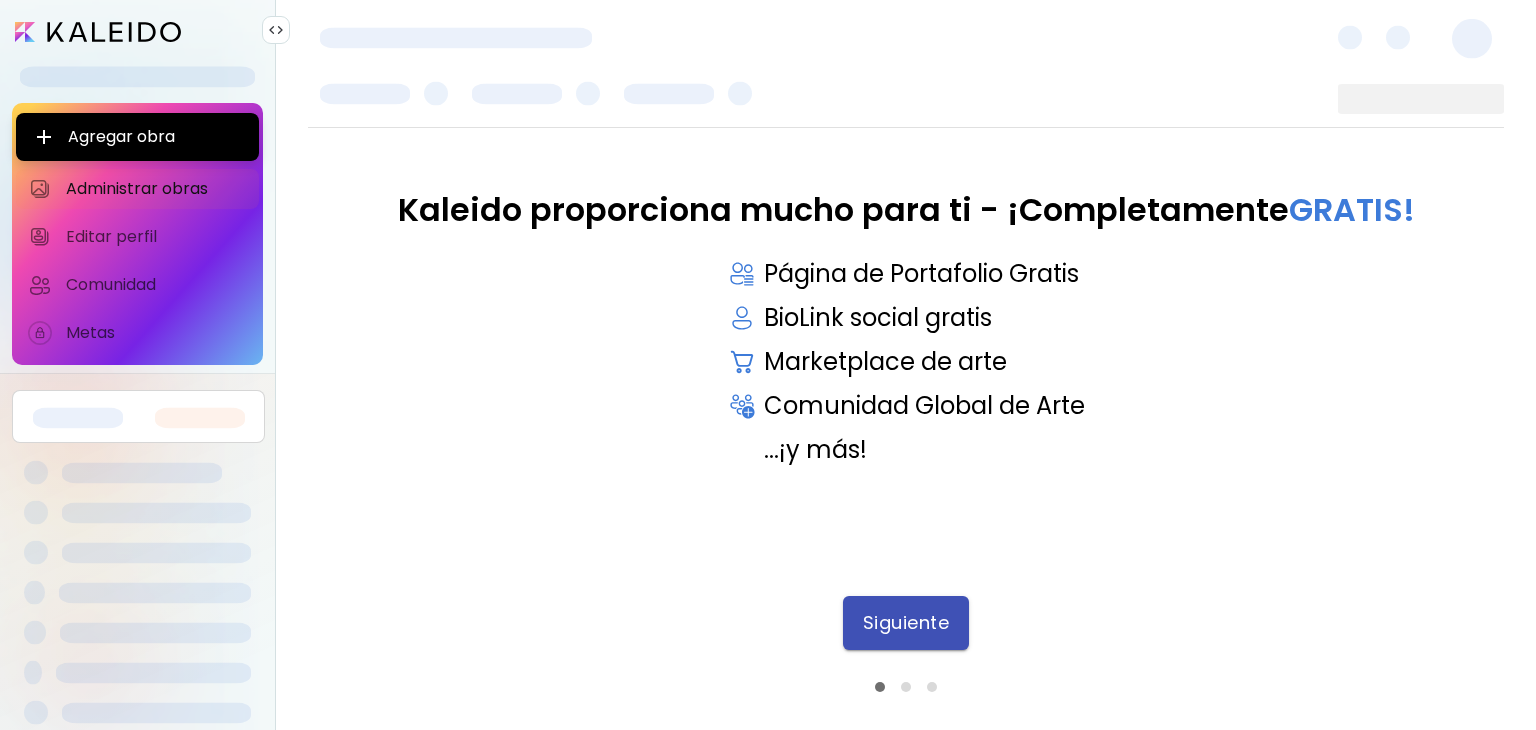 click on "Siguiente" at bounding box center [906, 623] 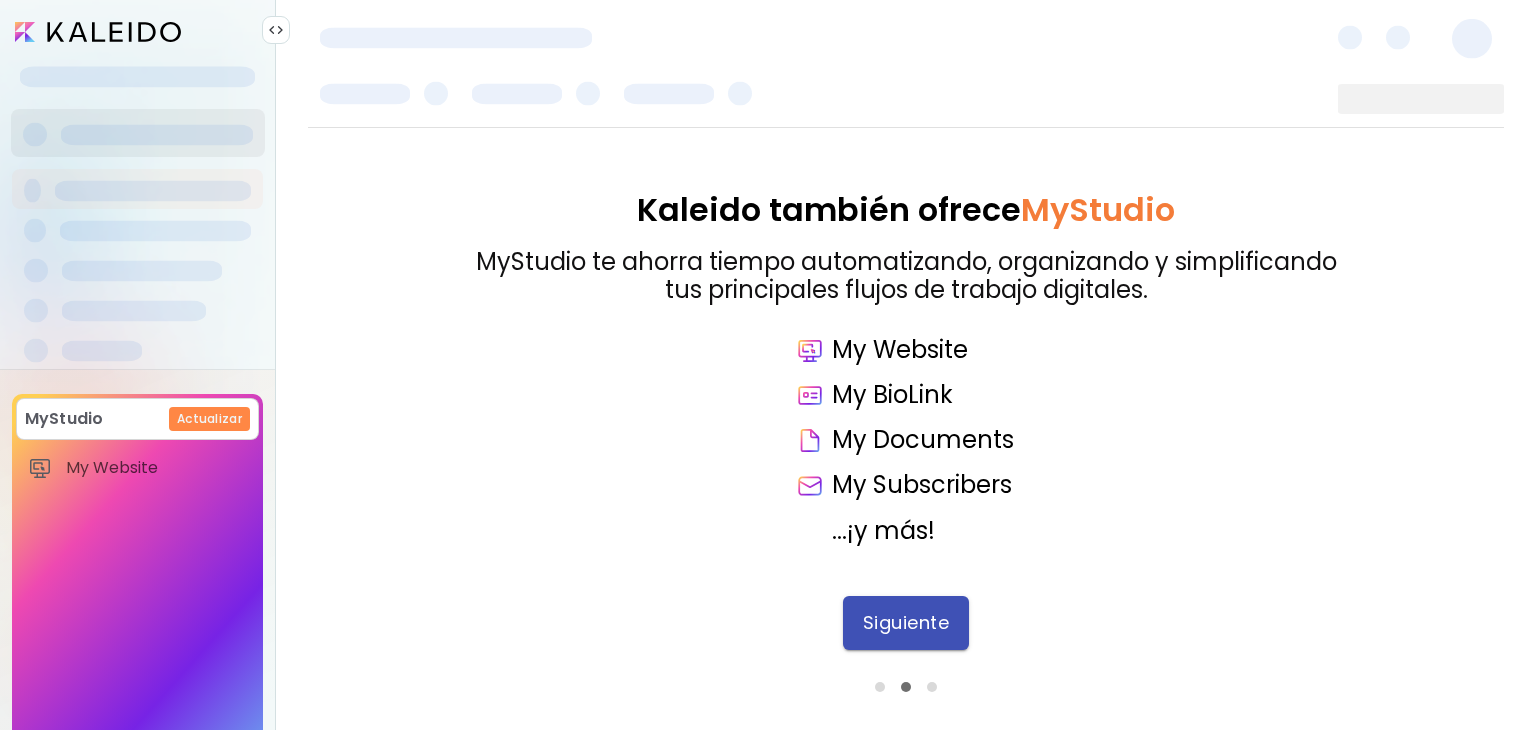 click on "Siguiente" at bounding box center [906, 623] 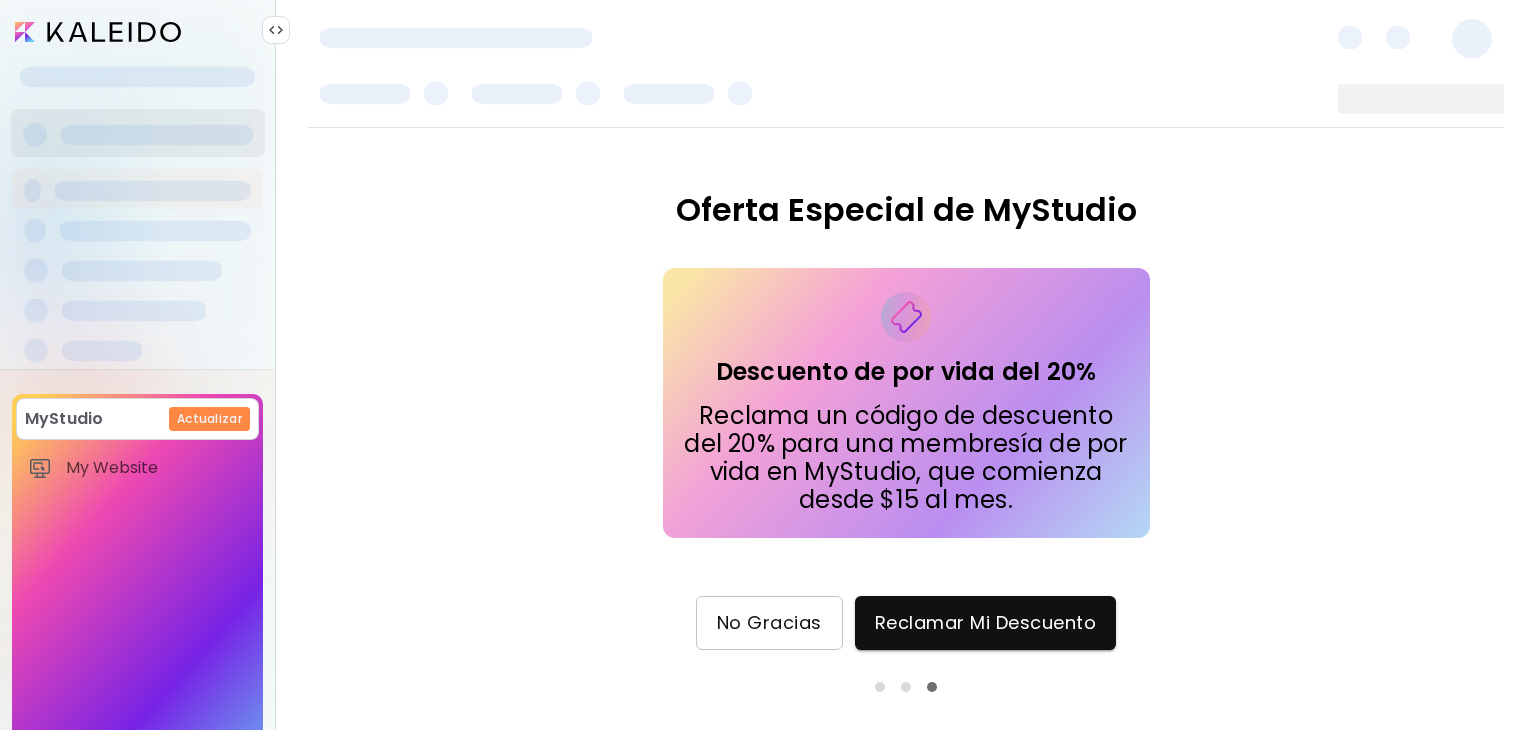click on "No Gracias" at bounding box center [769, 623] 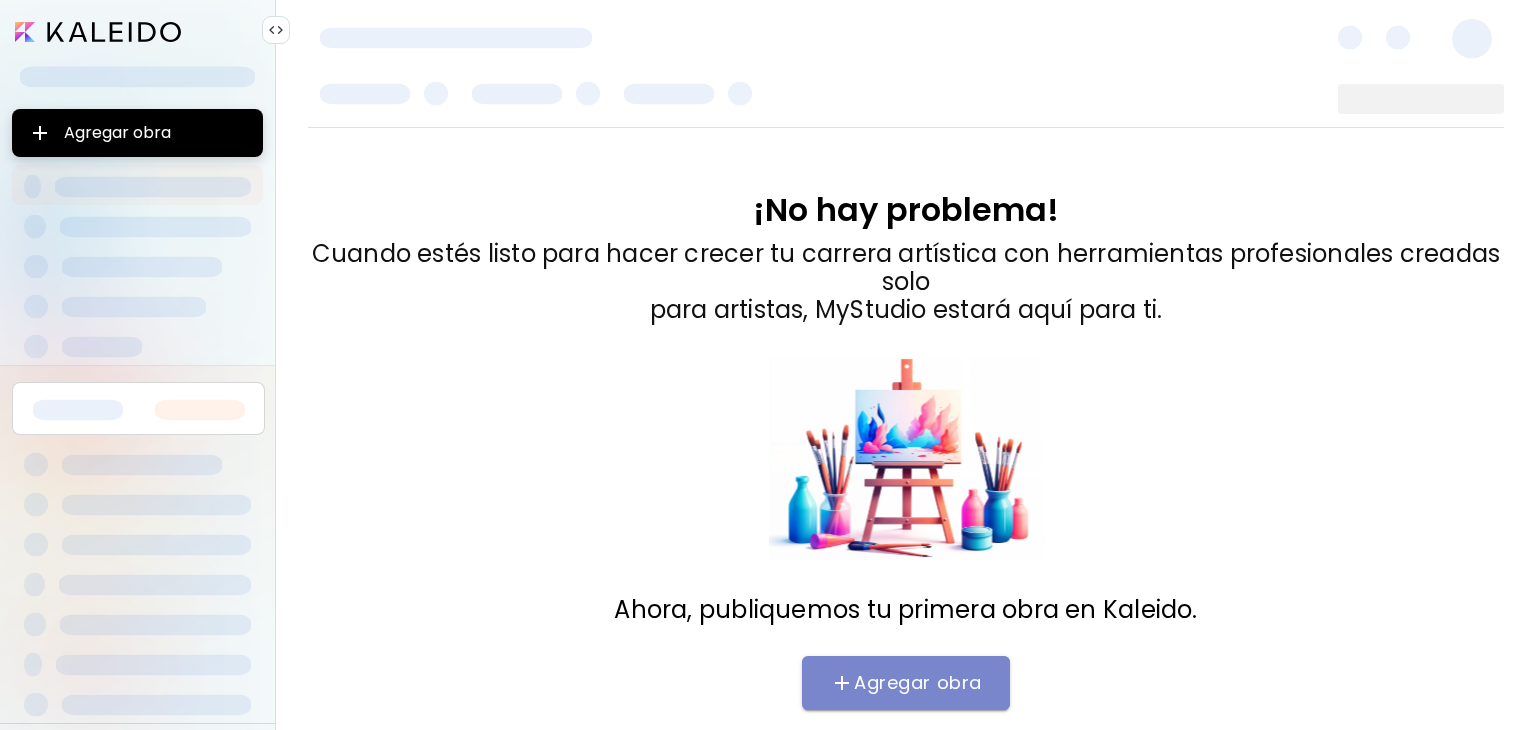 click on "Agregar obra" at bounding box center (906, 683) 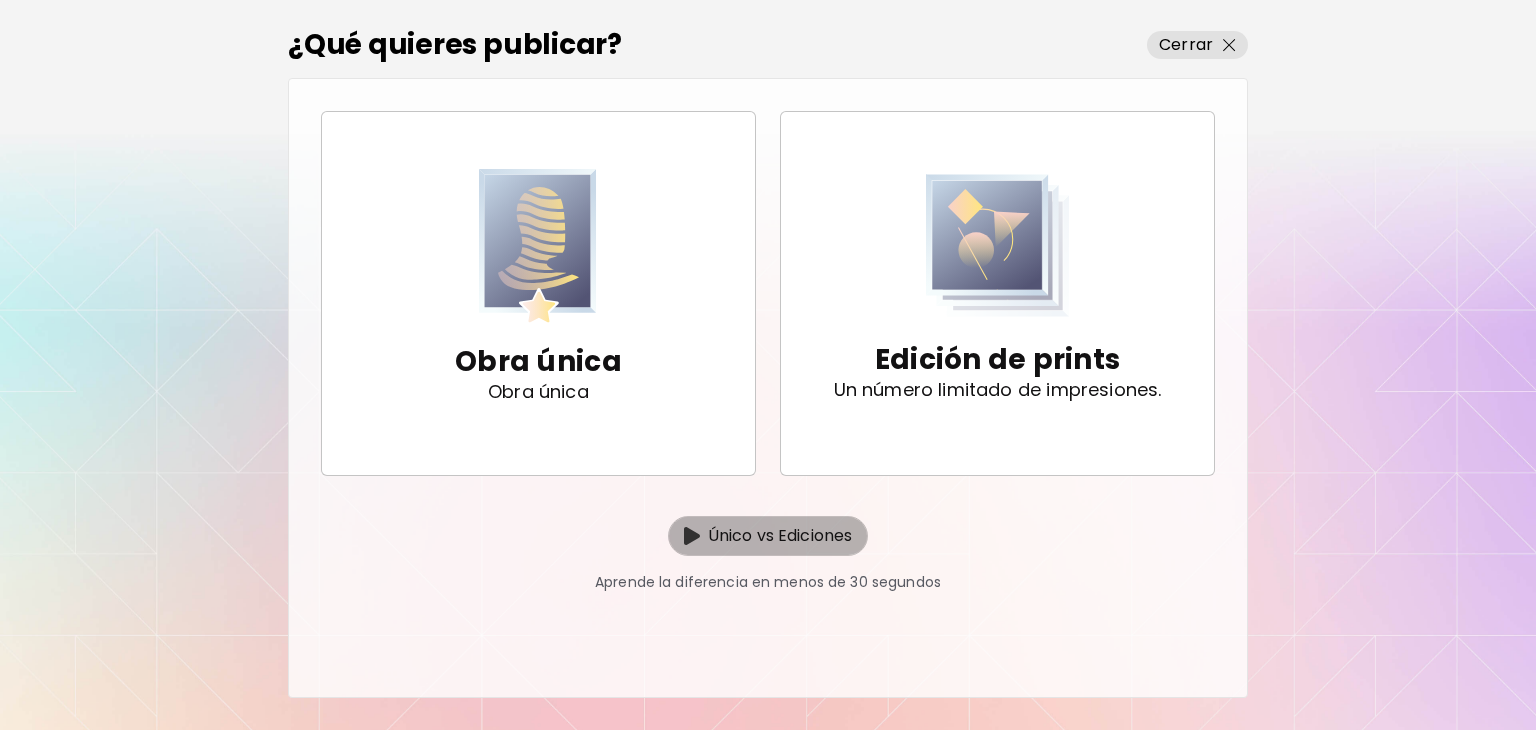 click on "Único vs Ediciones" at bounding box center [780, 536] 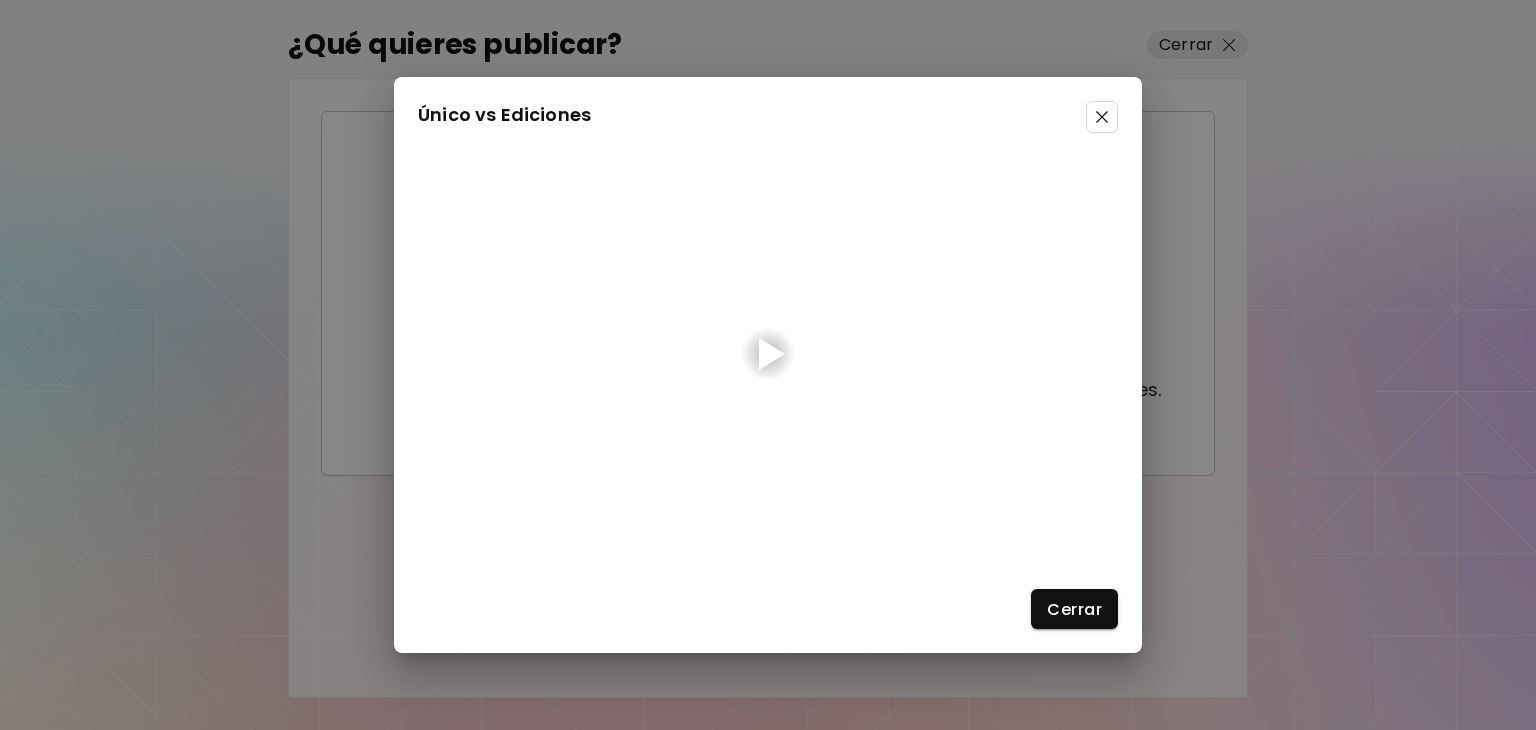 click at bounding box center (772, 354) 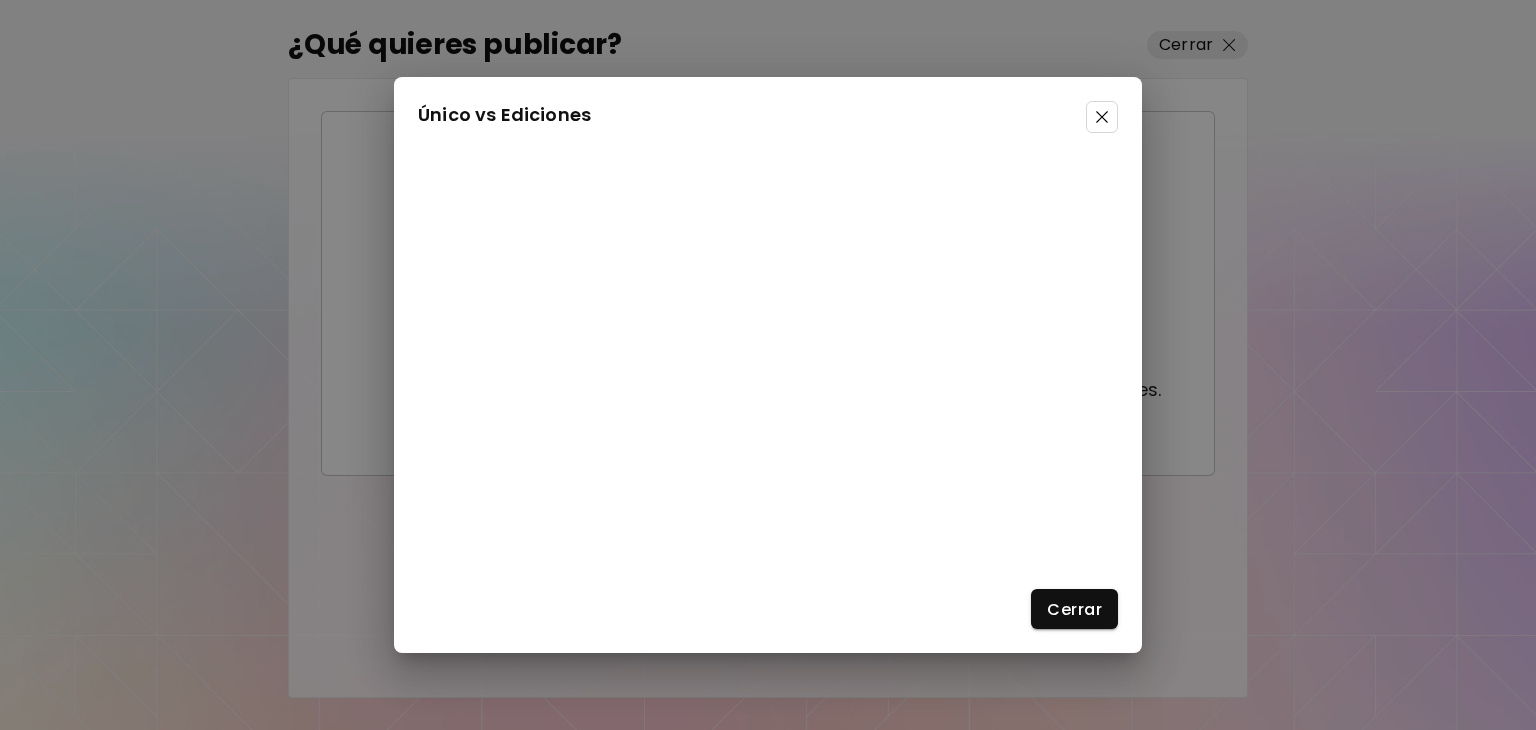 click at bounding box center [1102, 117] 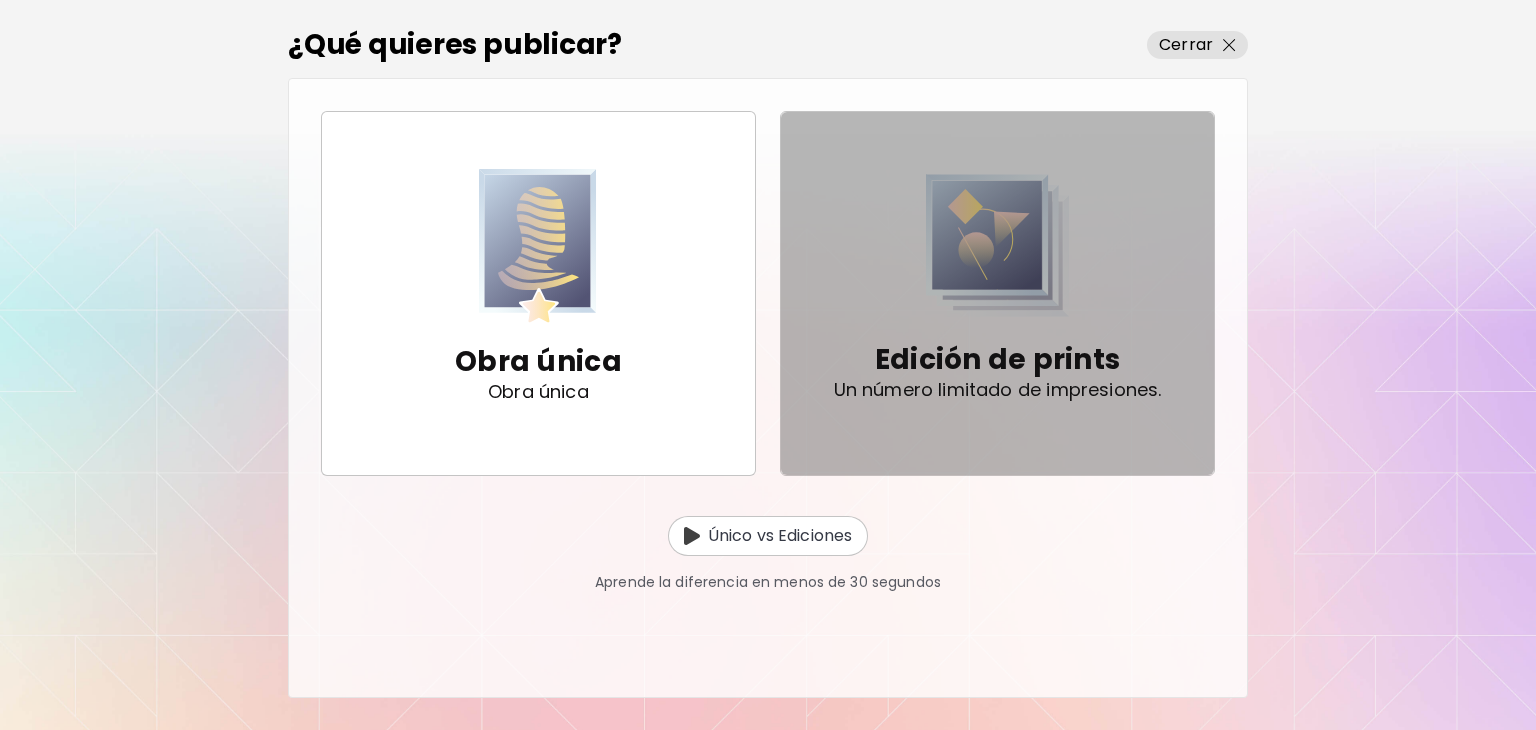 click at bounding box center (998, 245) 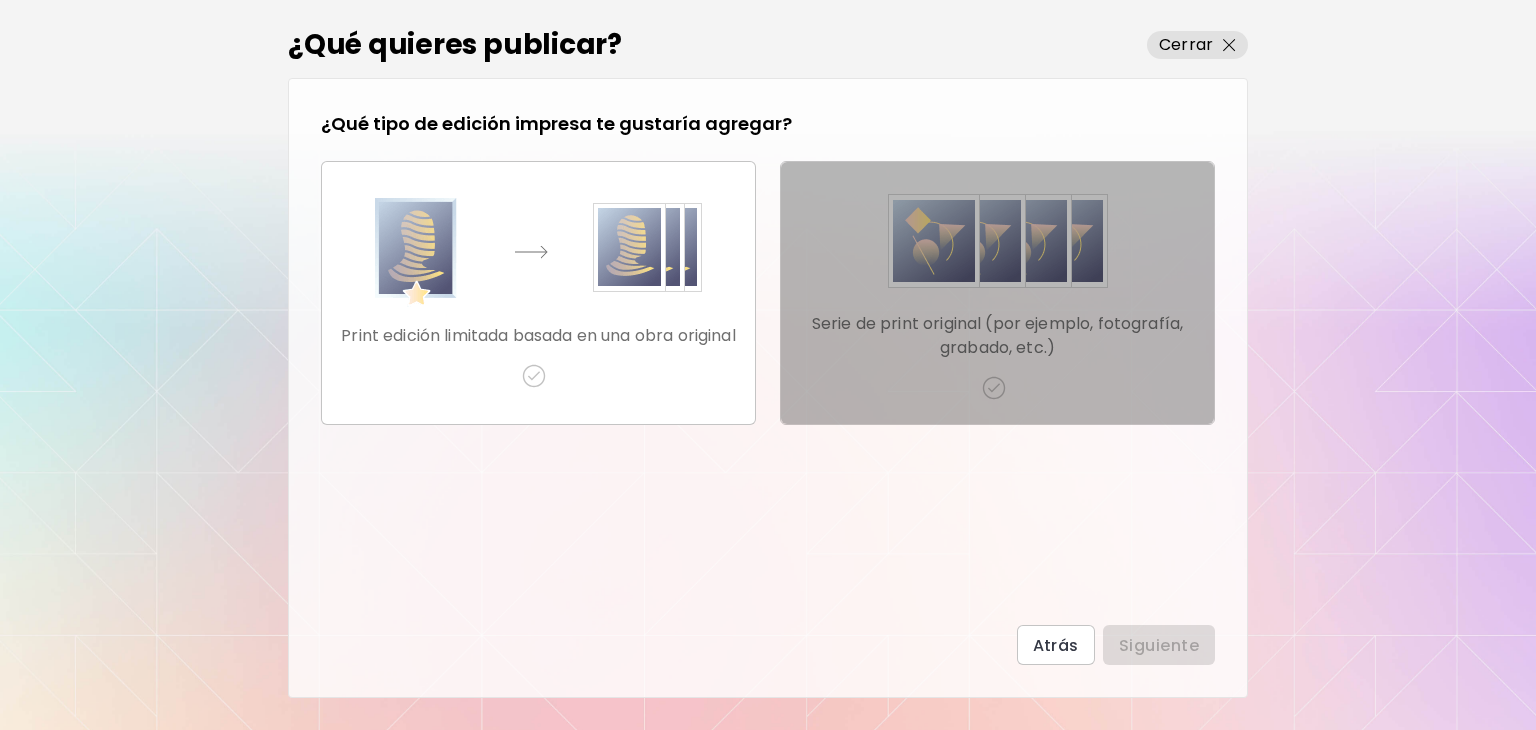 click on "Serie de print original (por ejemplo, fotografía, grabado, etc.)" at bounding box center (997, 293) 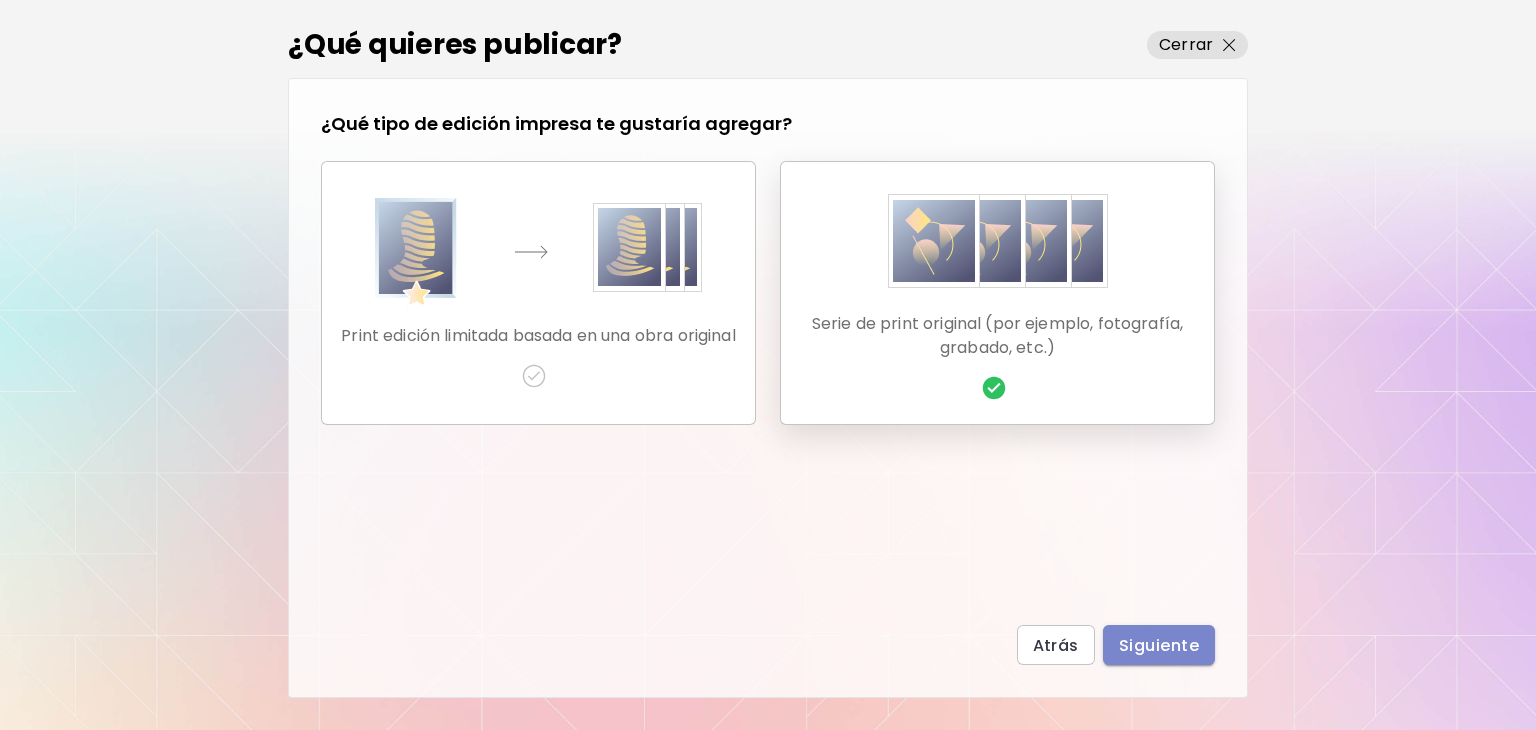 click on "Siguiente" at bounding box center [1159, 645] 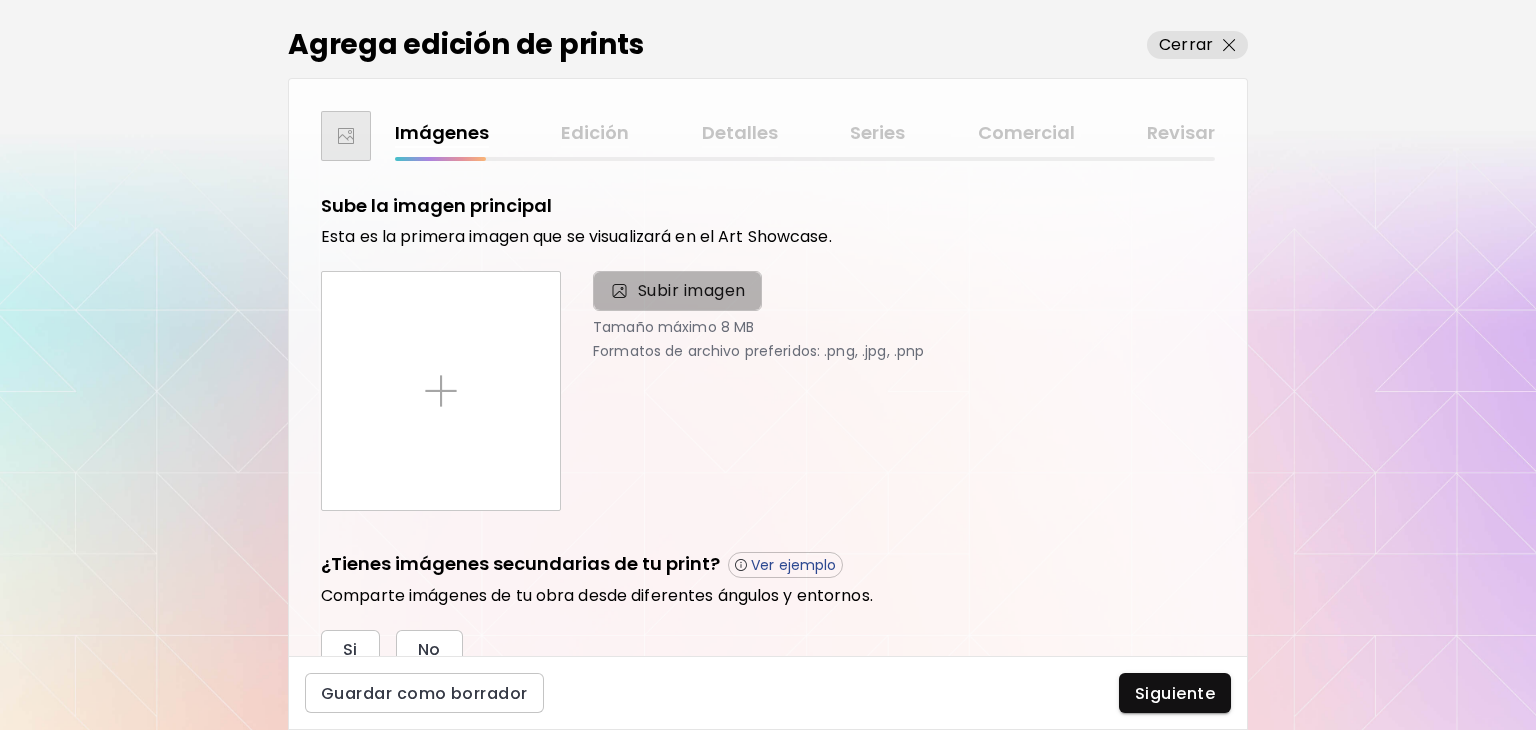 click on "Subir imagen" at bounding box center [692, 291] 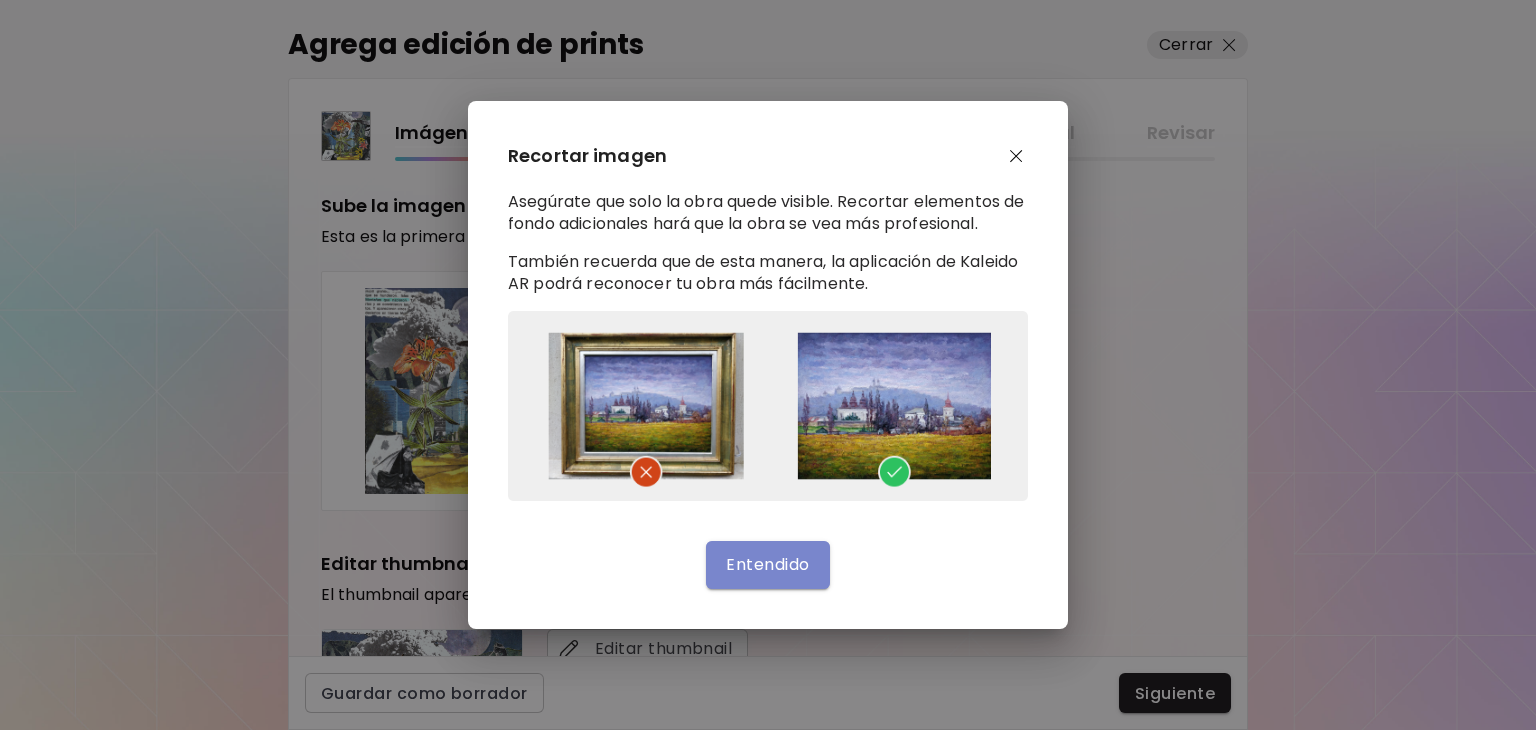 click on "Entendido" at bounding box center (767, 564) 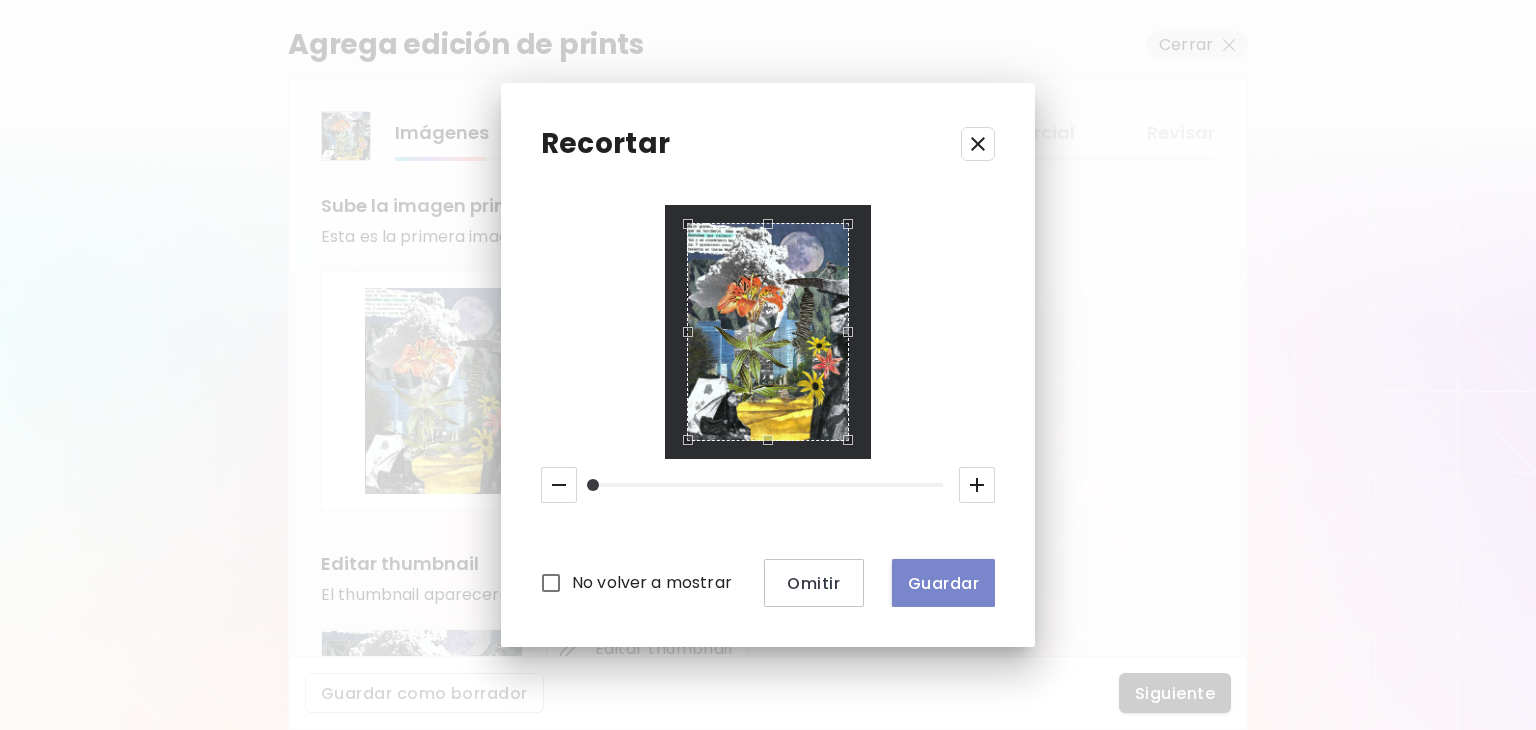 click on "Guardar" at bounding box center (943, 583) 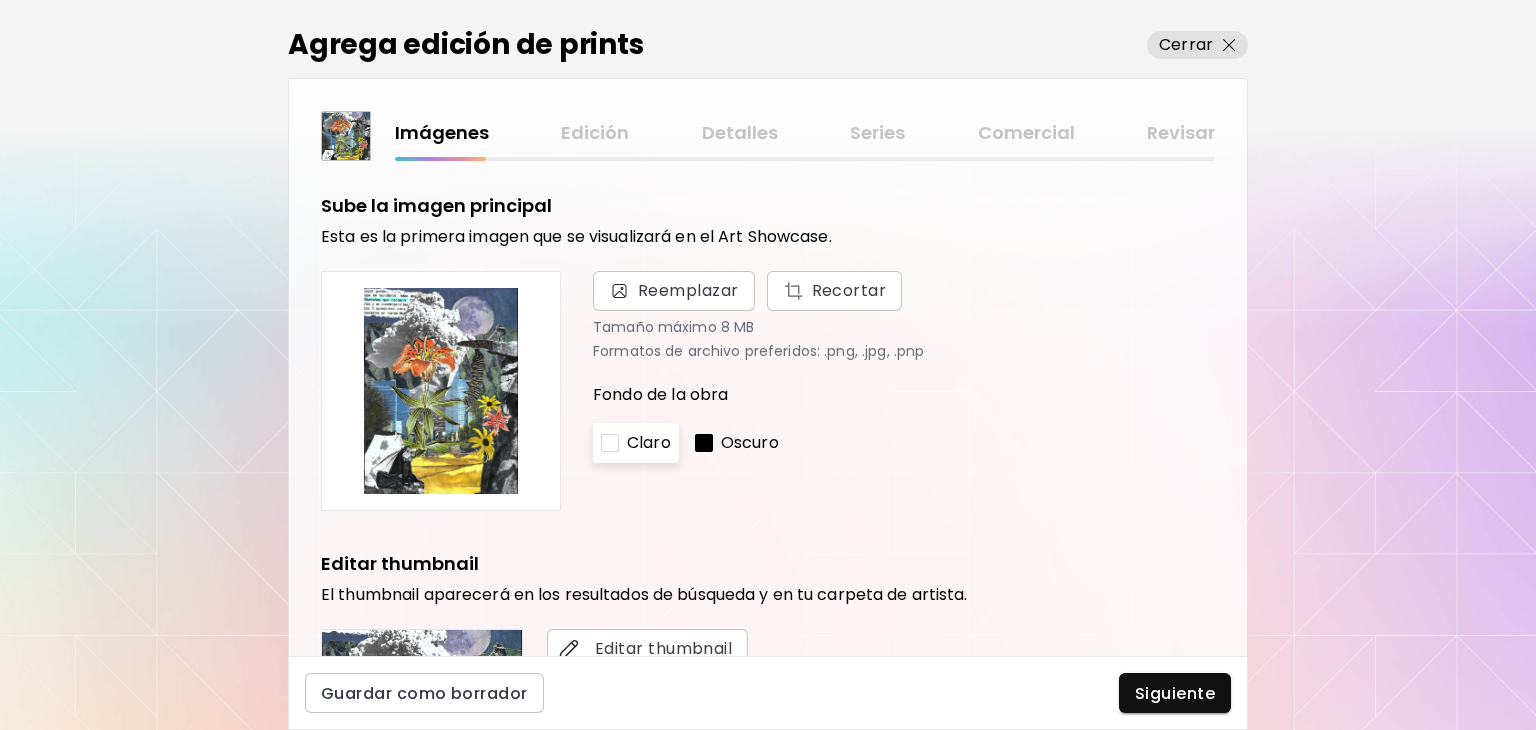 click on "Claro" at bounding box center [636, 443] 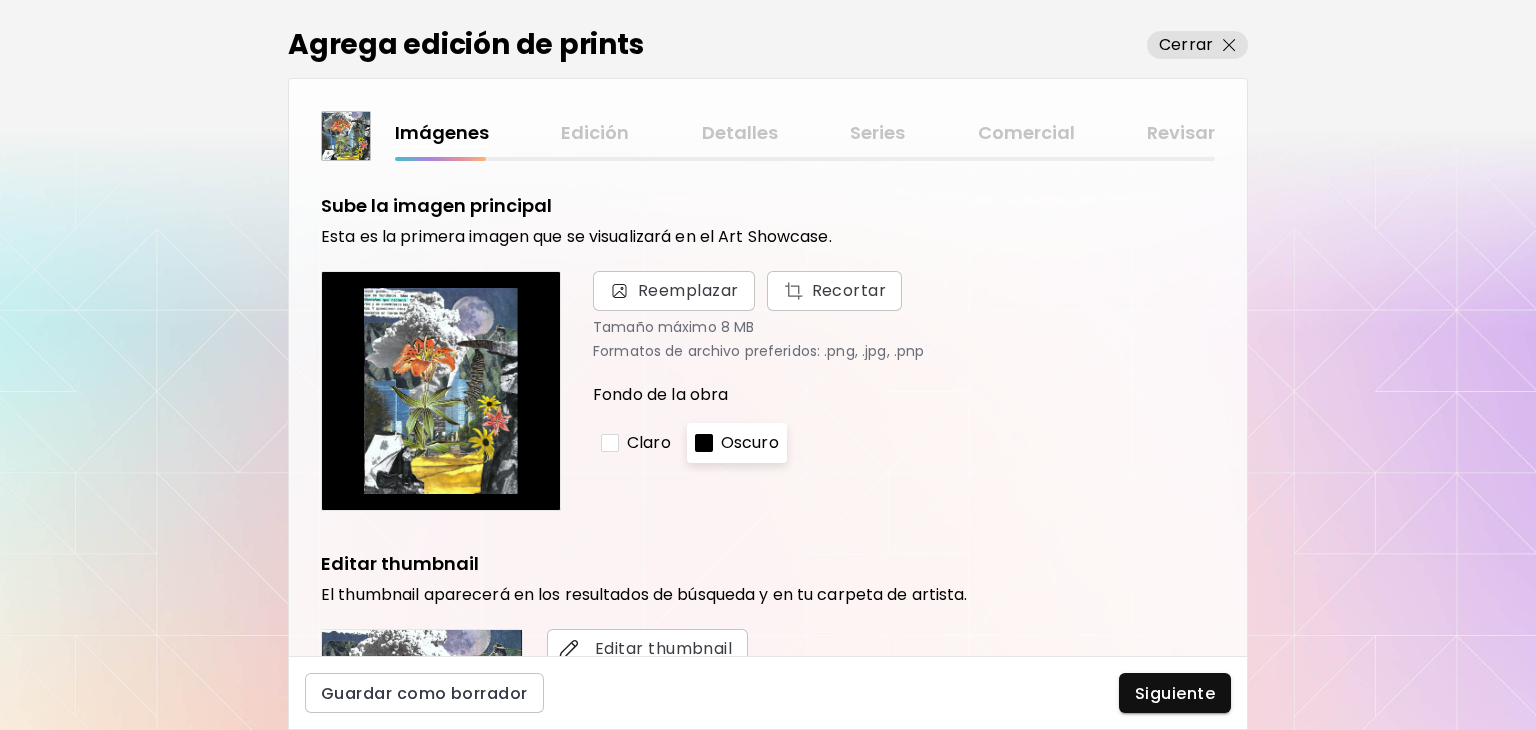 click on "Claro" at bounding box center [649, 443] 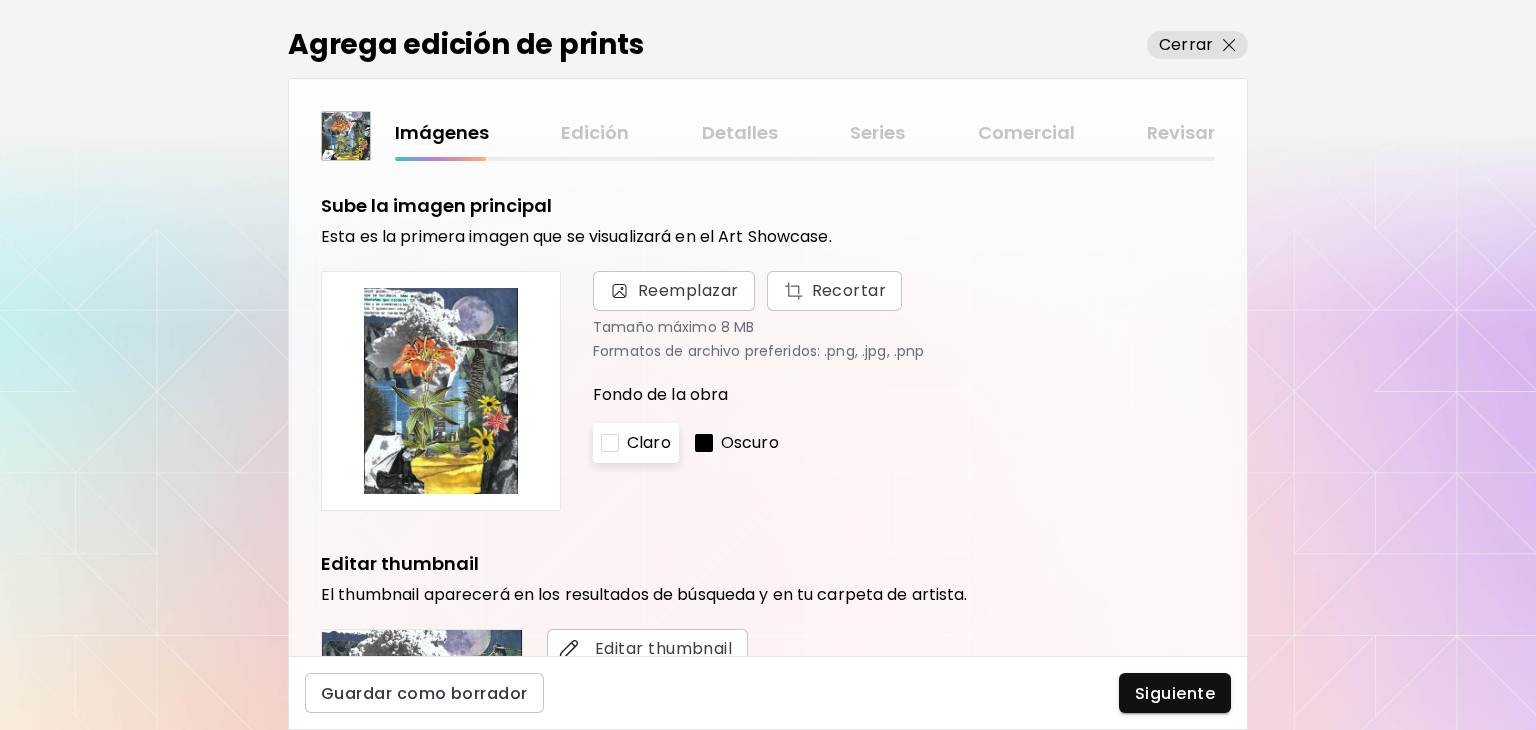 click on "Oscuro" at bounding box center (737, 443) 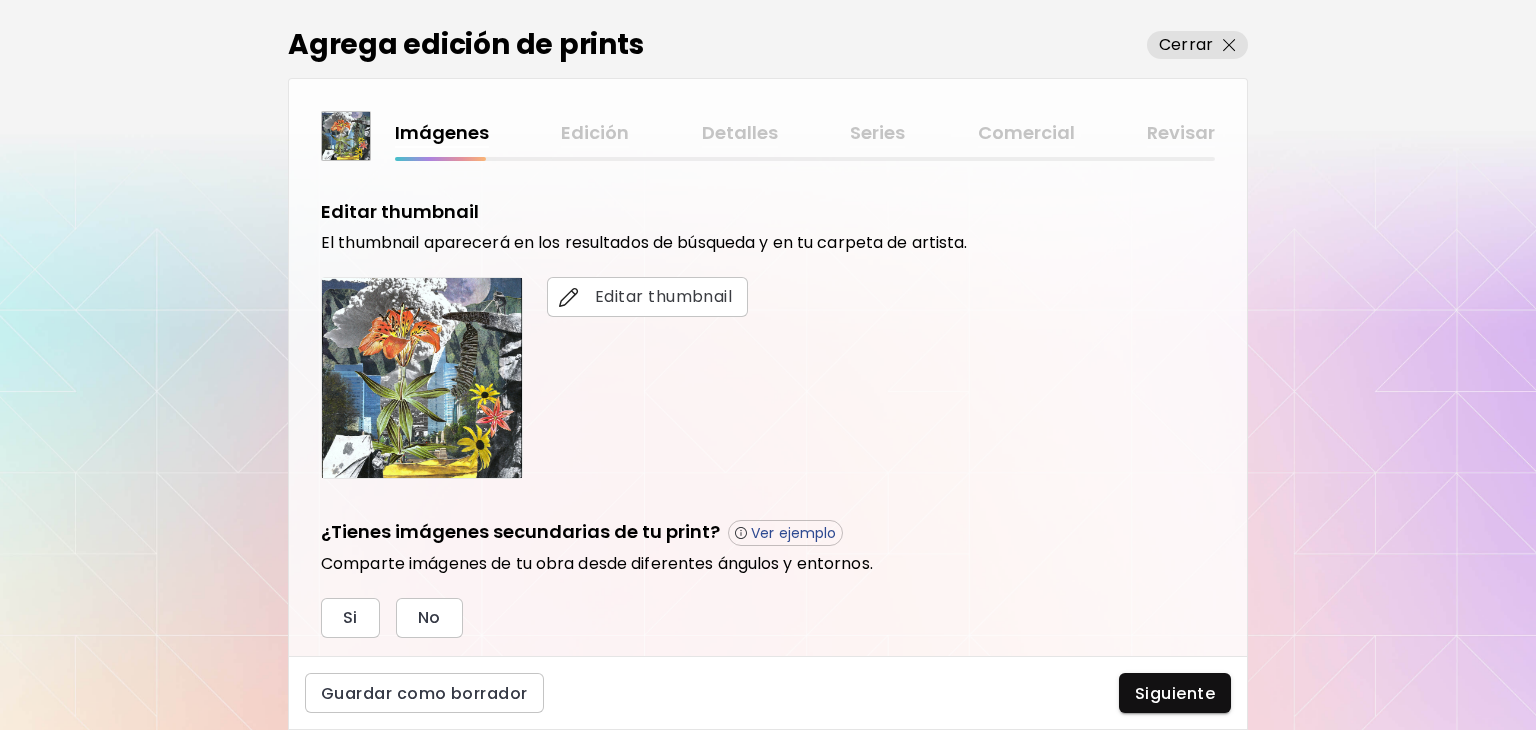 scroll, scrollTop: 354, scrollLeft: 0, axis: vertical 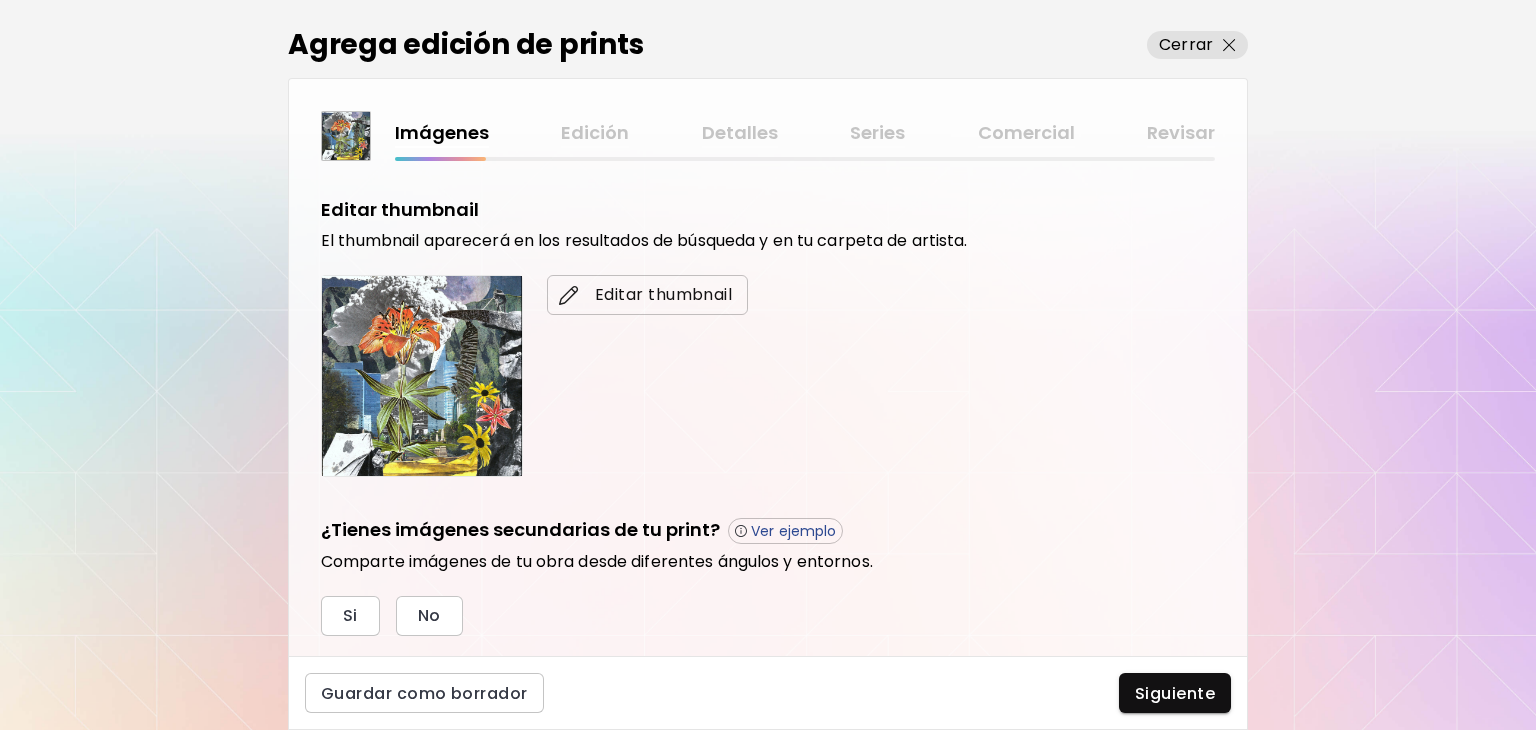 click on "Editar thumbnail" at bounding box center (647, 295) 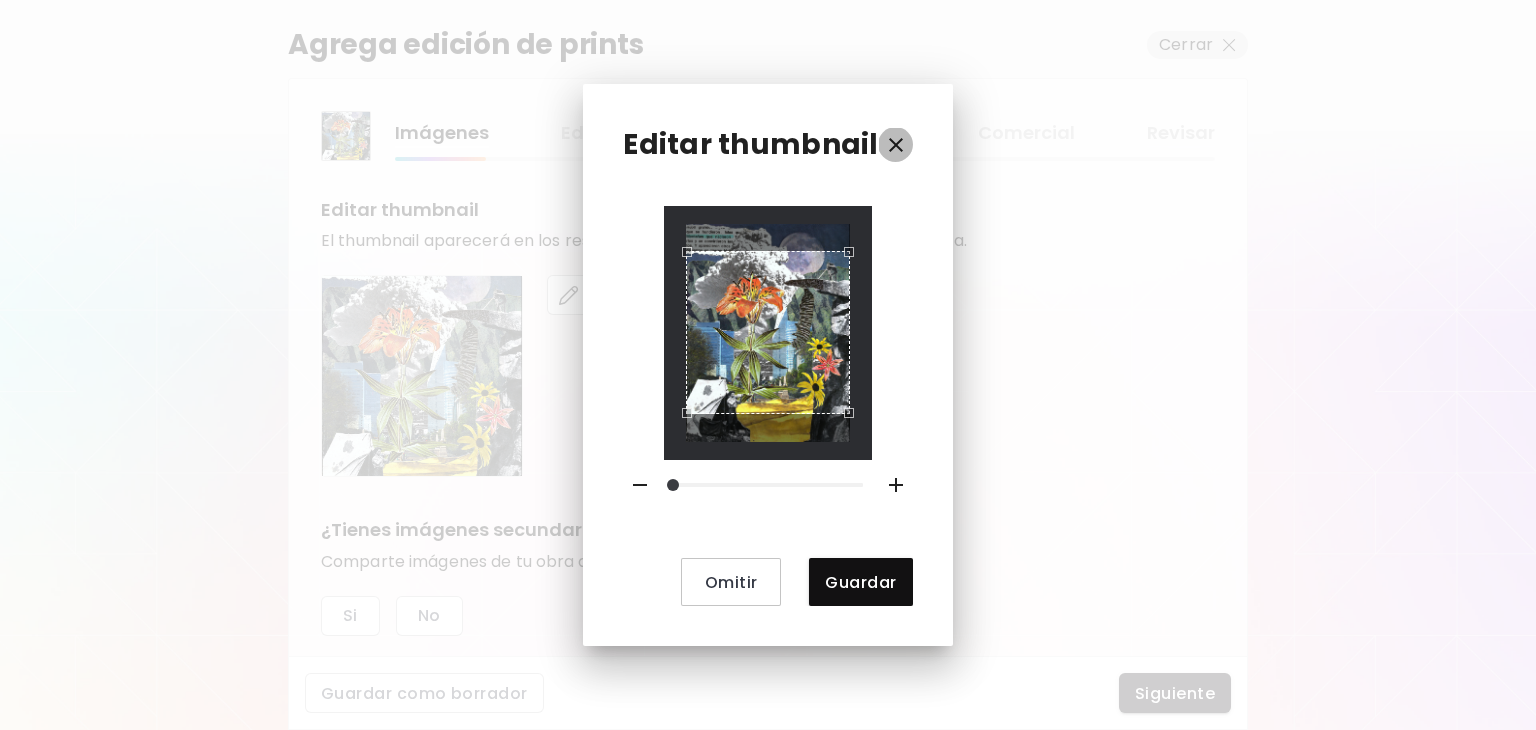 click 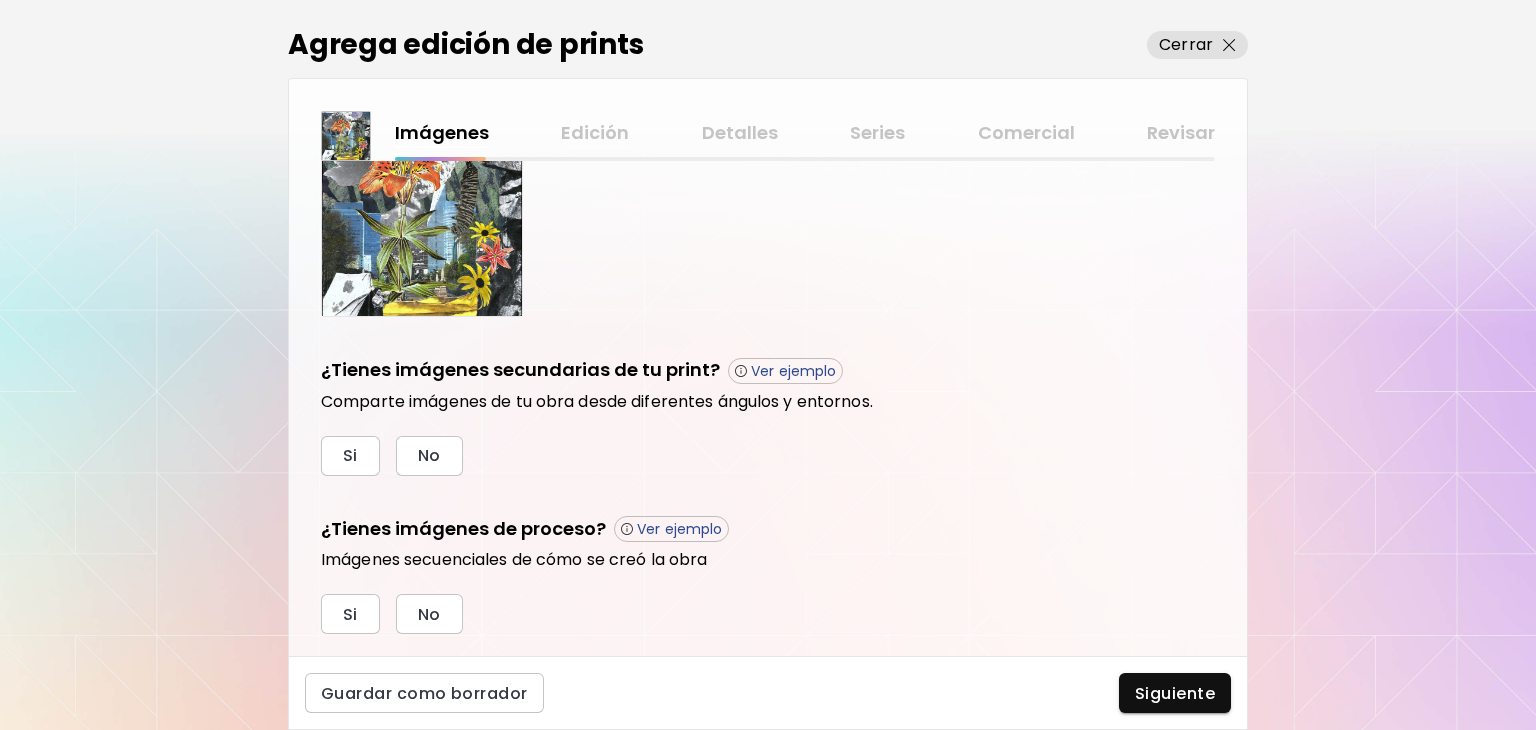 scroll, scrollTop: 562, scrollLeft: 0, axis: vertical 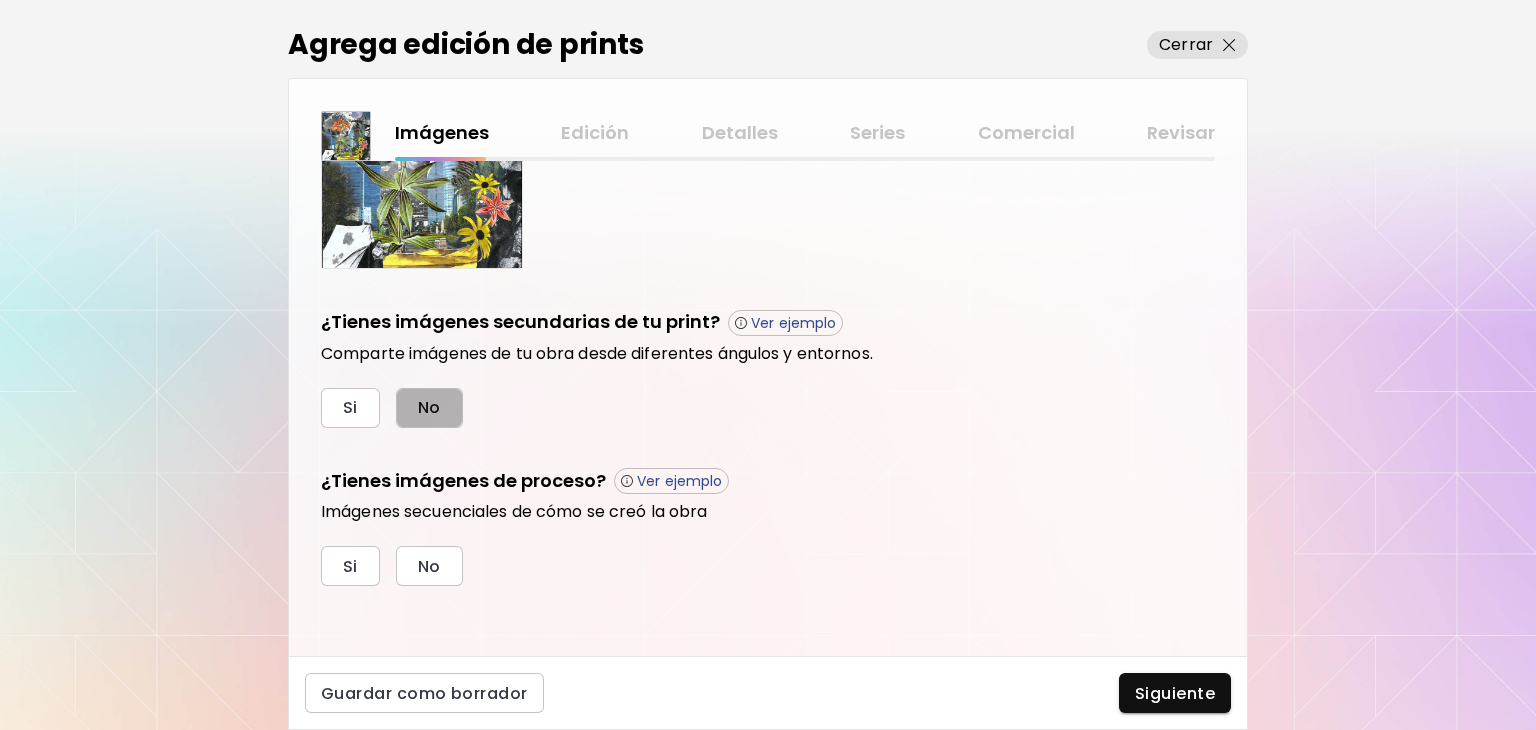 click on "No" at bounding box center [429, 407] 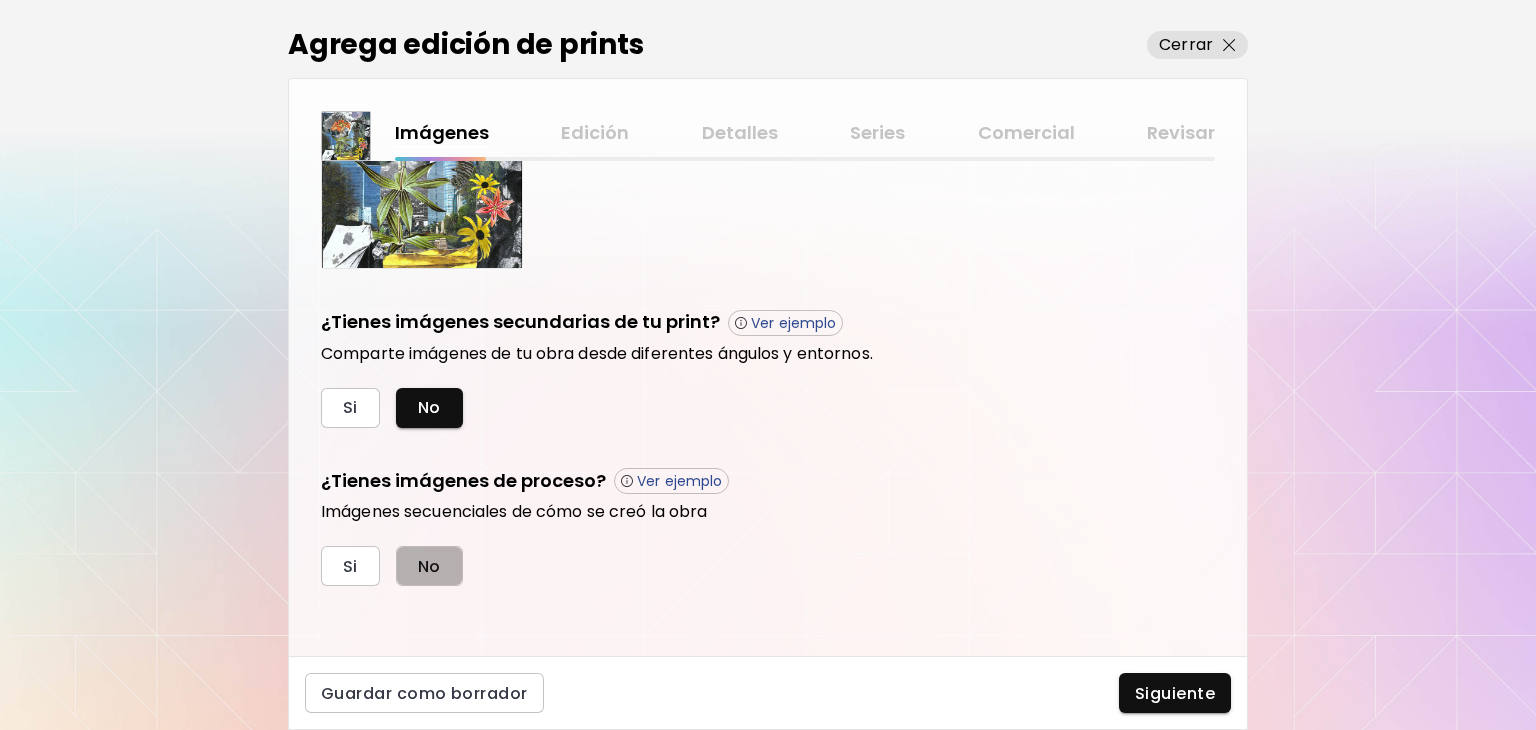 click on "No" at bounding box center [429, 566] 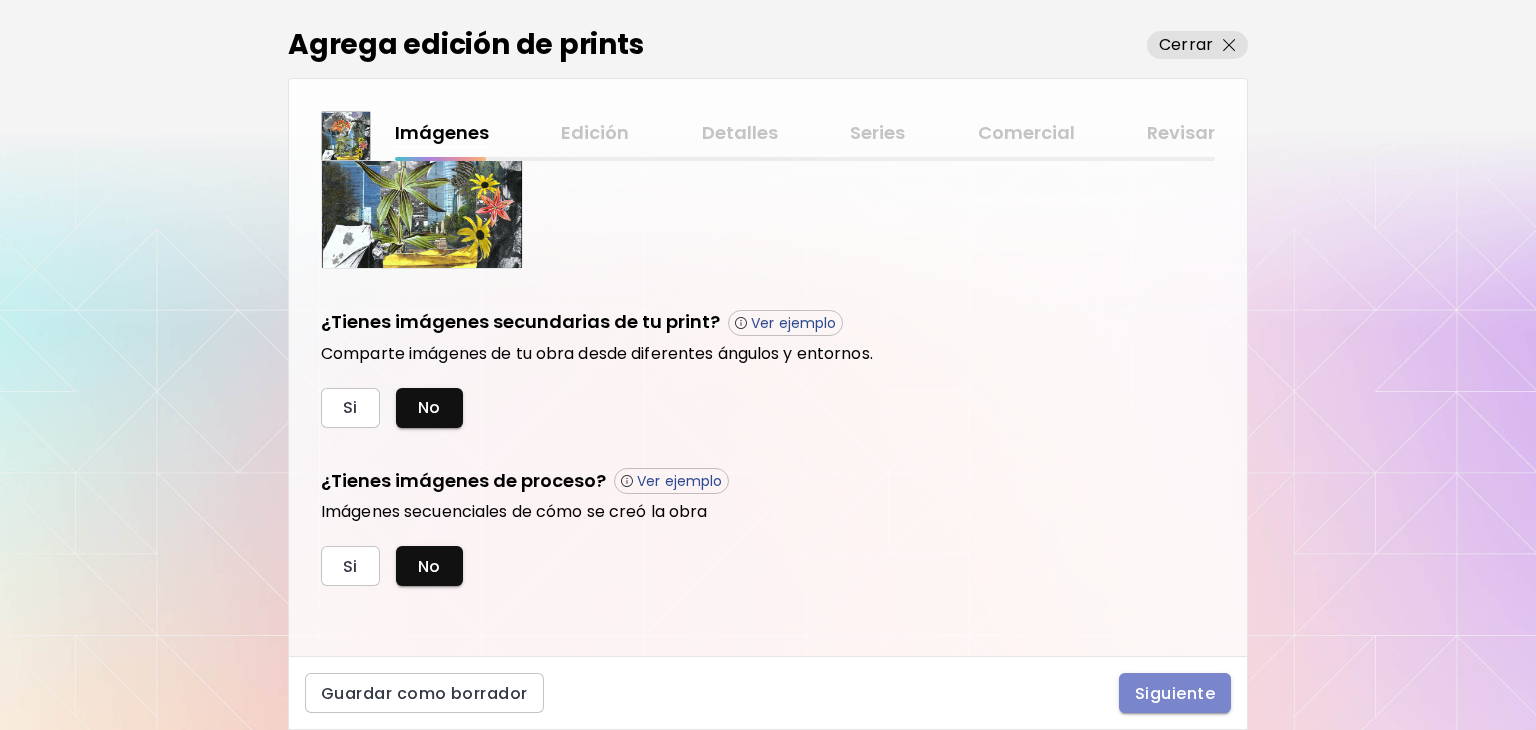 click on "Siguiente" at bounding box center (1175, 693) 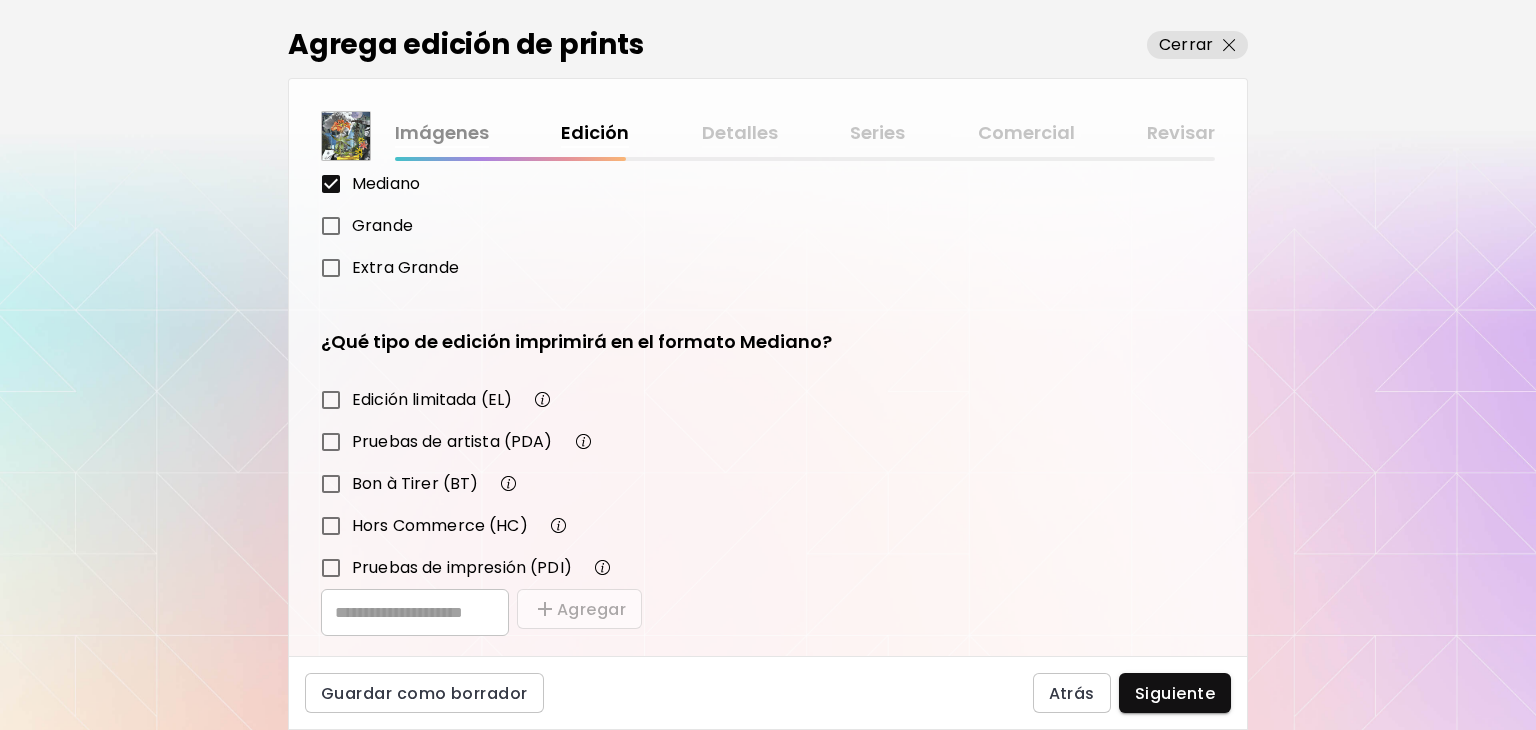 scroll, scrollTop: 235, scrollLeft: 0, axis: vertical 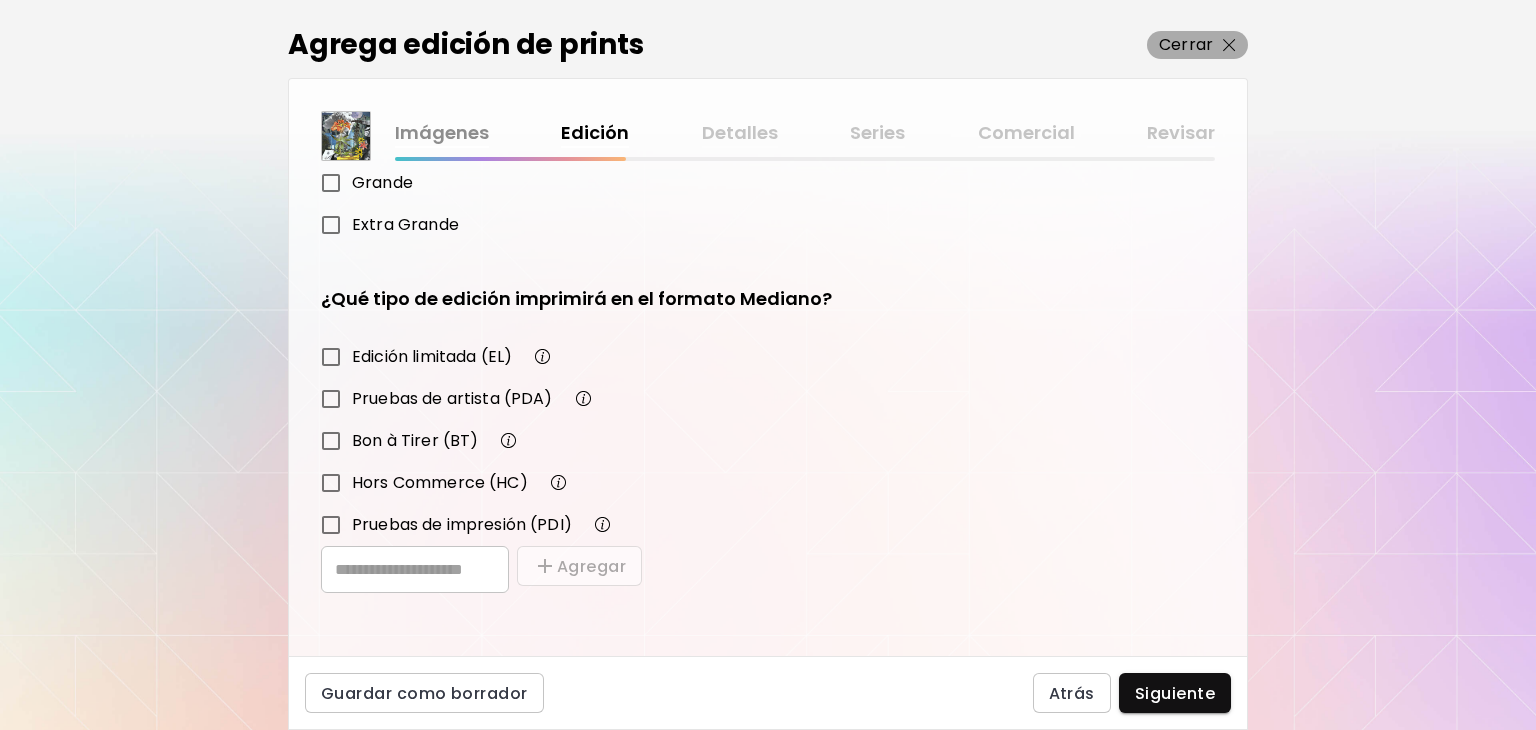 click on "Cerrar" at bounding box center (1186, 45) 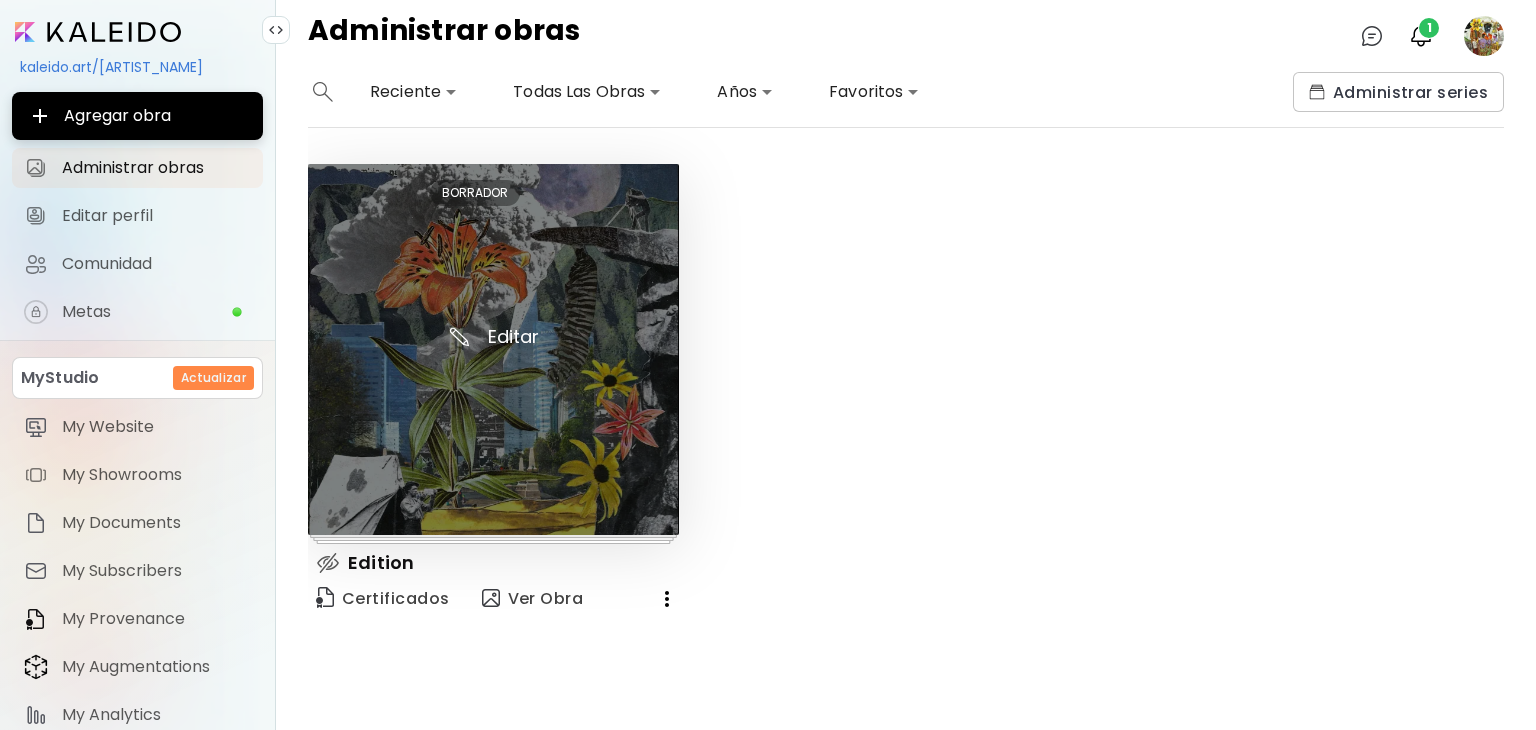 click at bounding box center [493, 349] 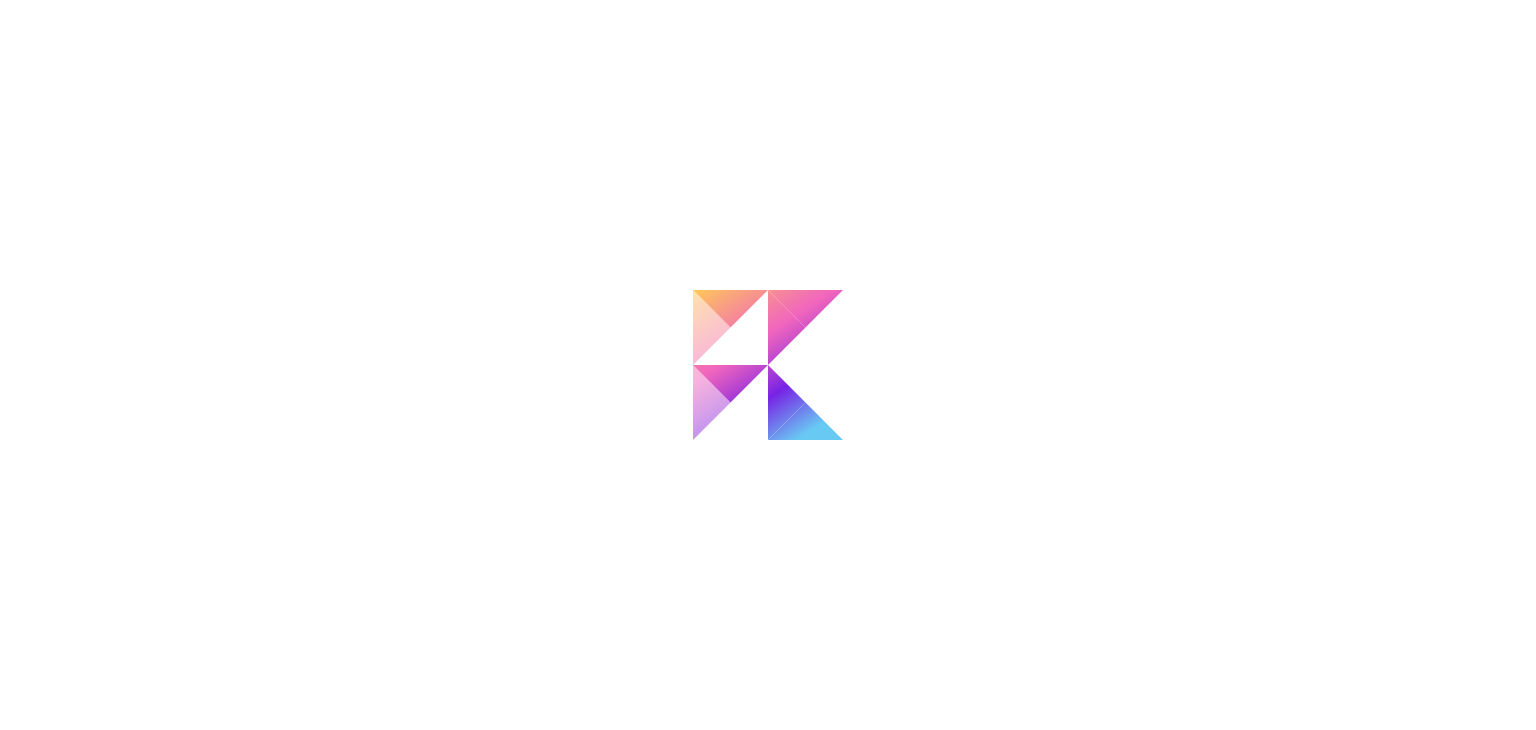 scroll, scrollTop: 0, scrollLeft: 0, axis: both 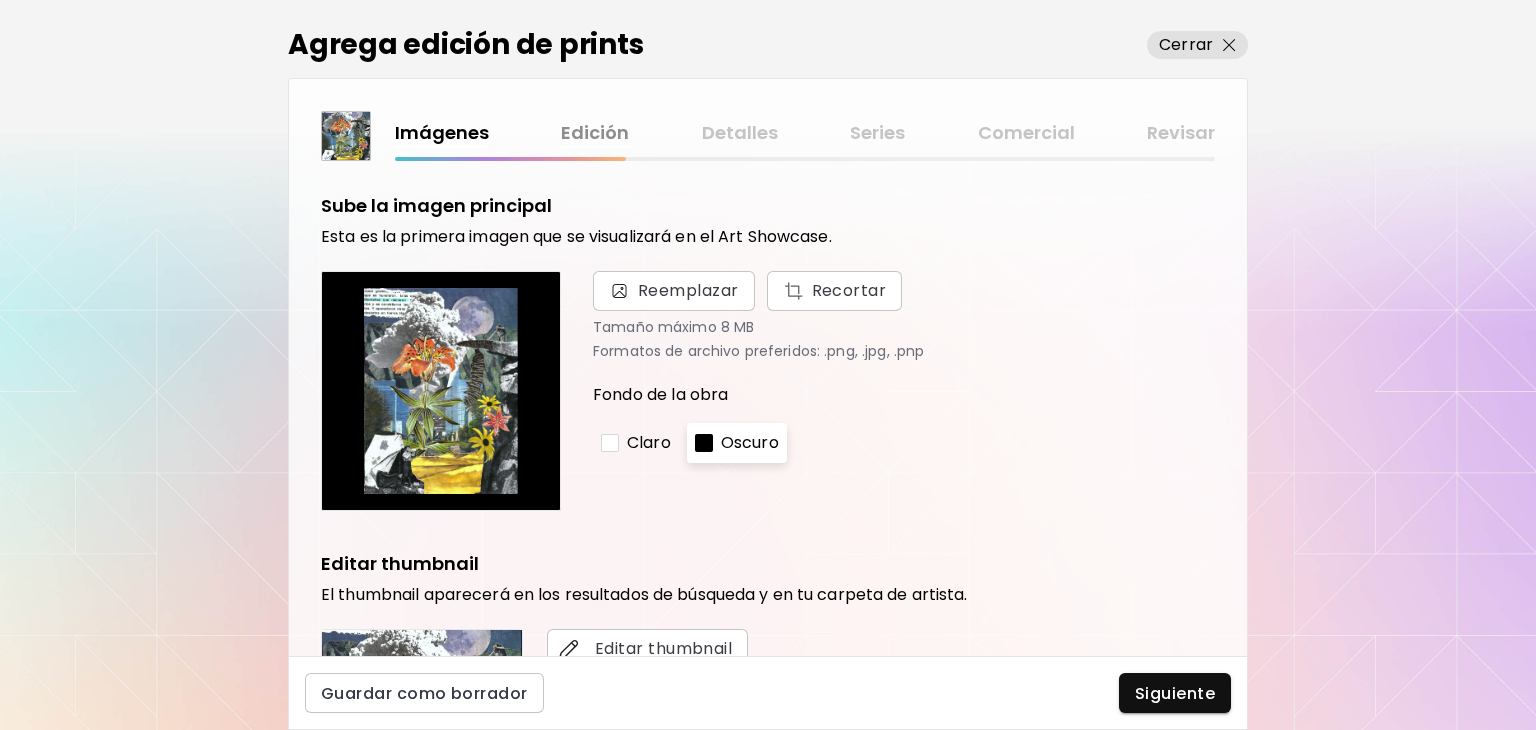 click on "Imágenes Edición Detalles Series Comercial Revisar" at bounding box center [805, 133] 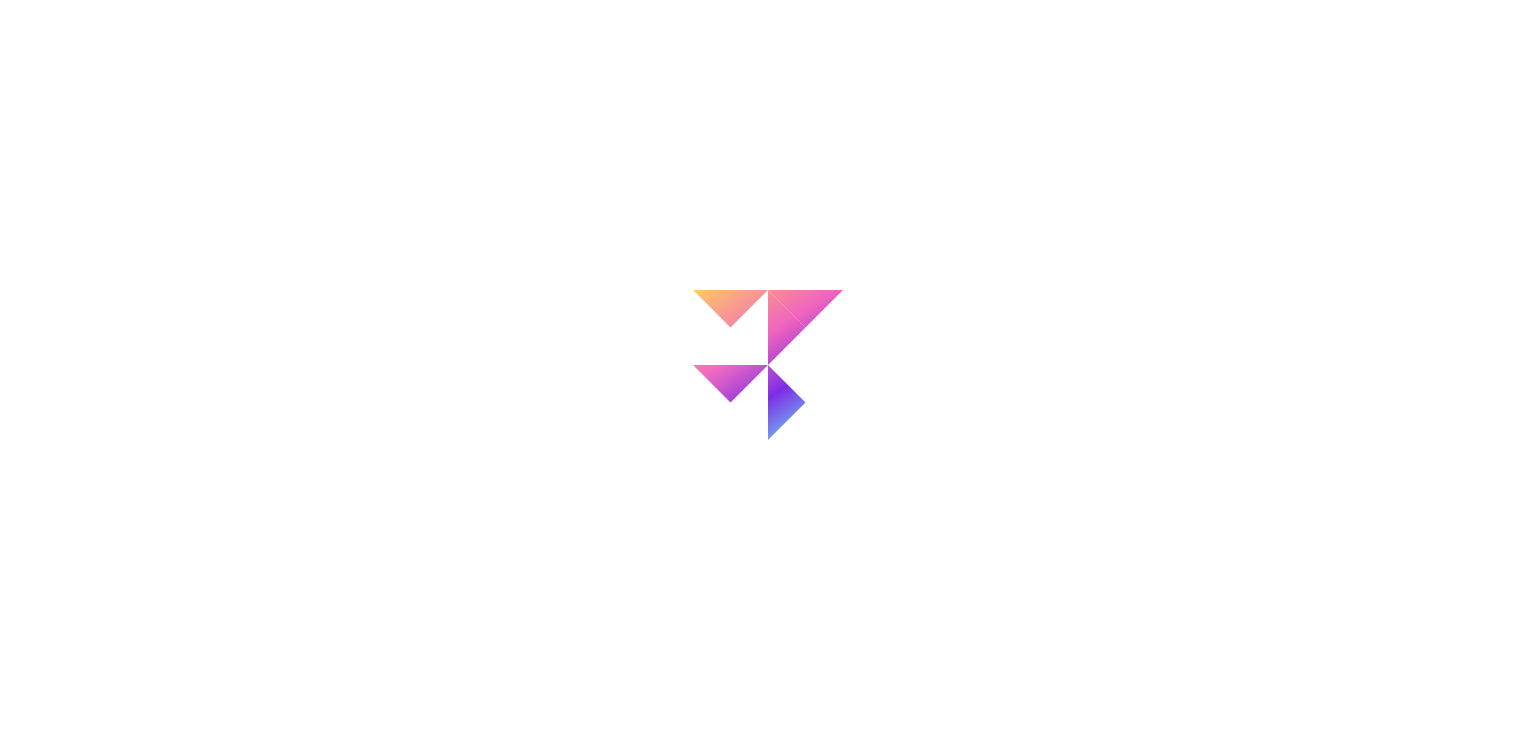 scroll, scrollTop: 0, scrollLeft: 0, axis: both 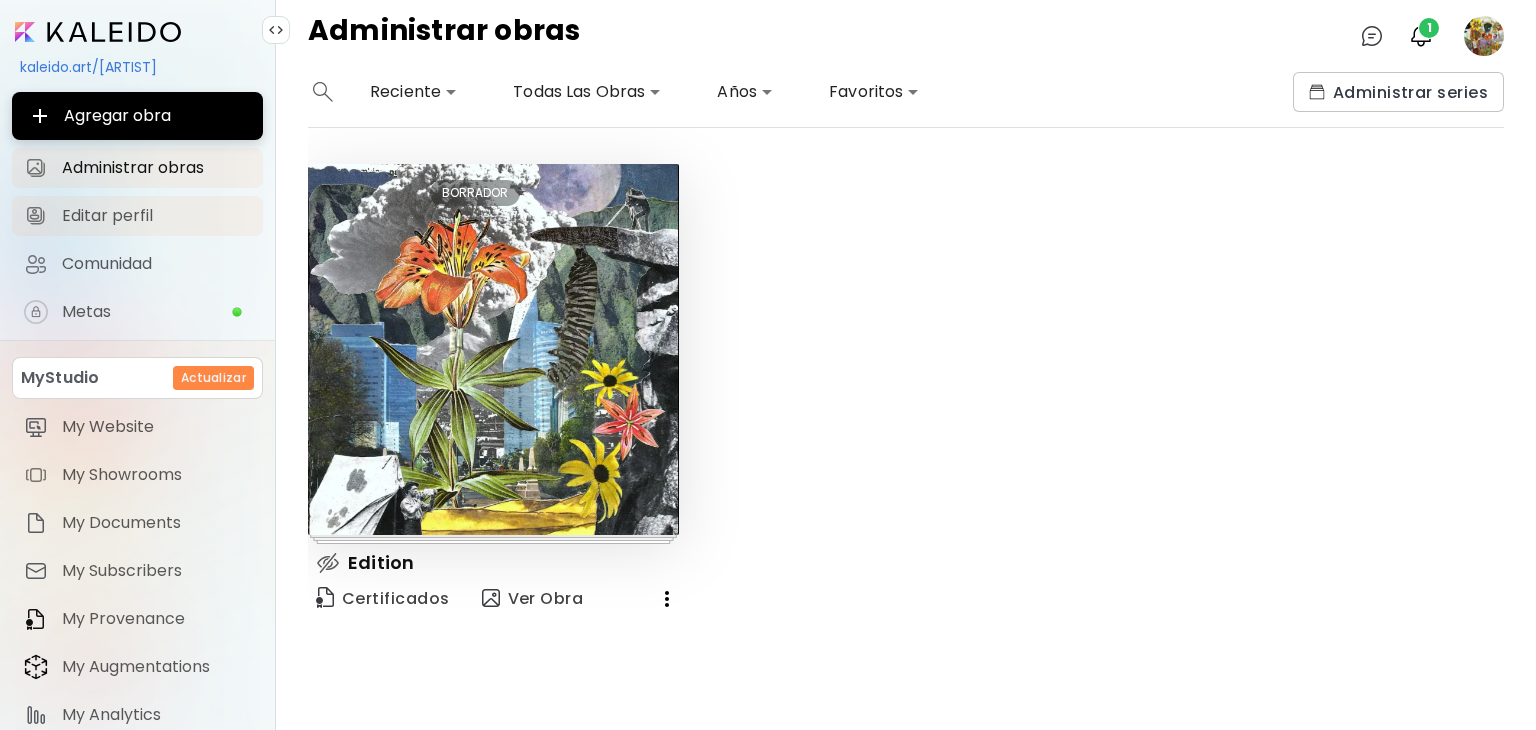 click on "Editar perfil" at bounding box center (156, 216) 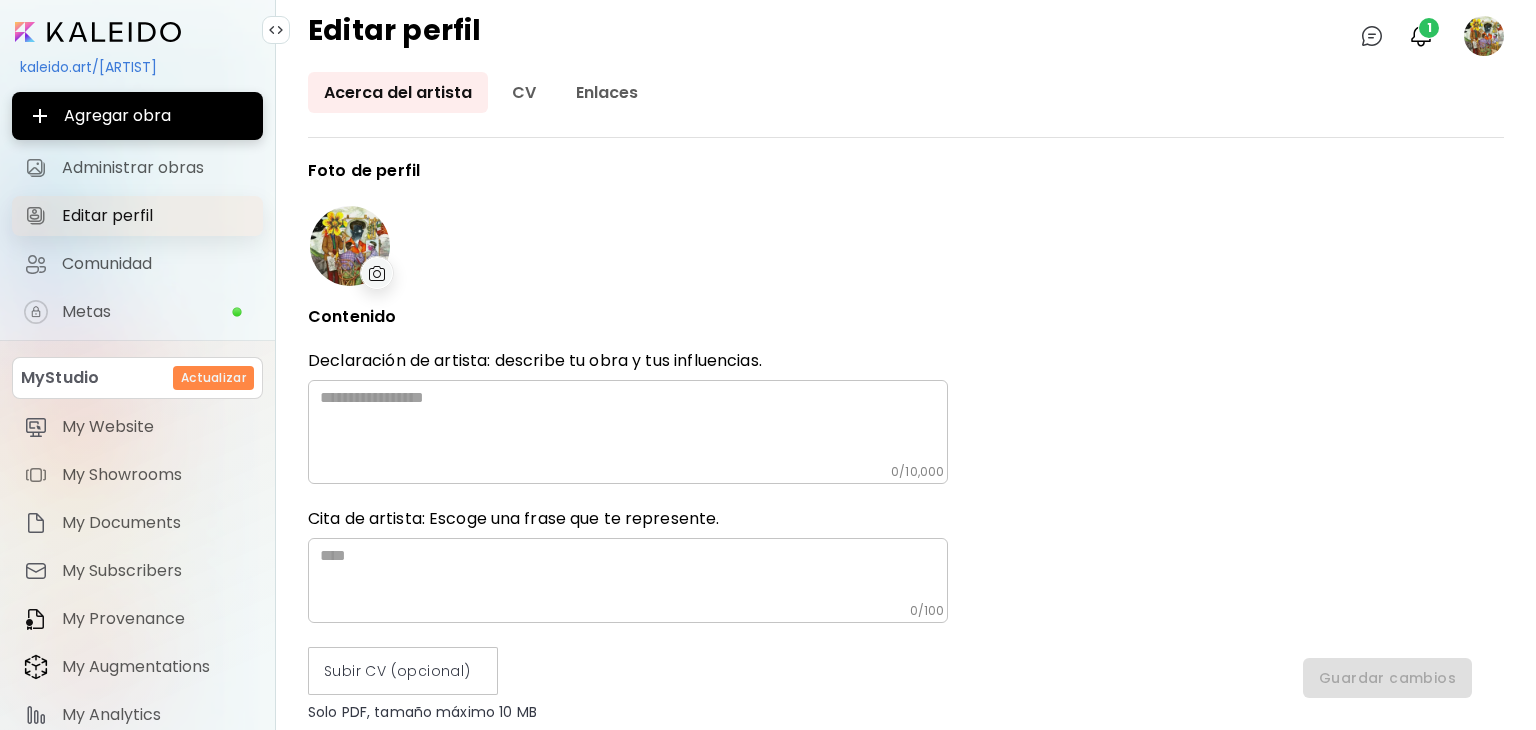 type on "******" 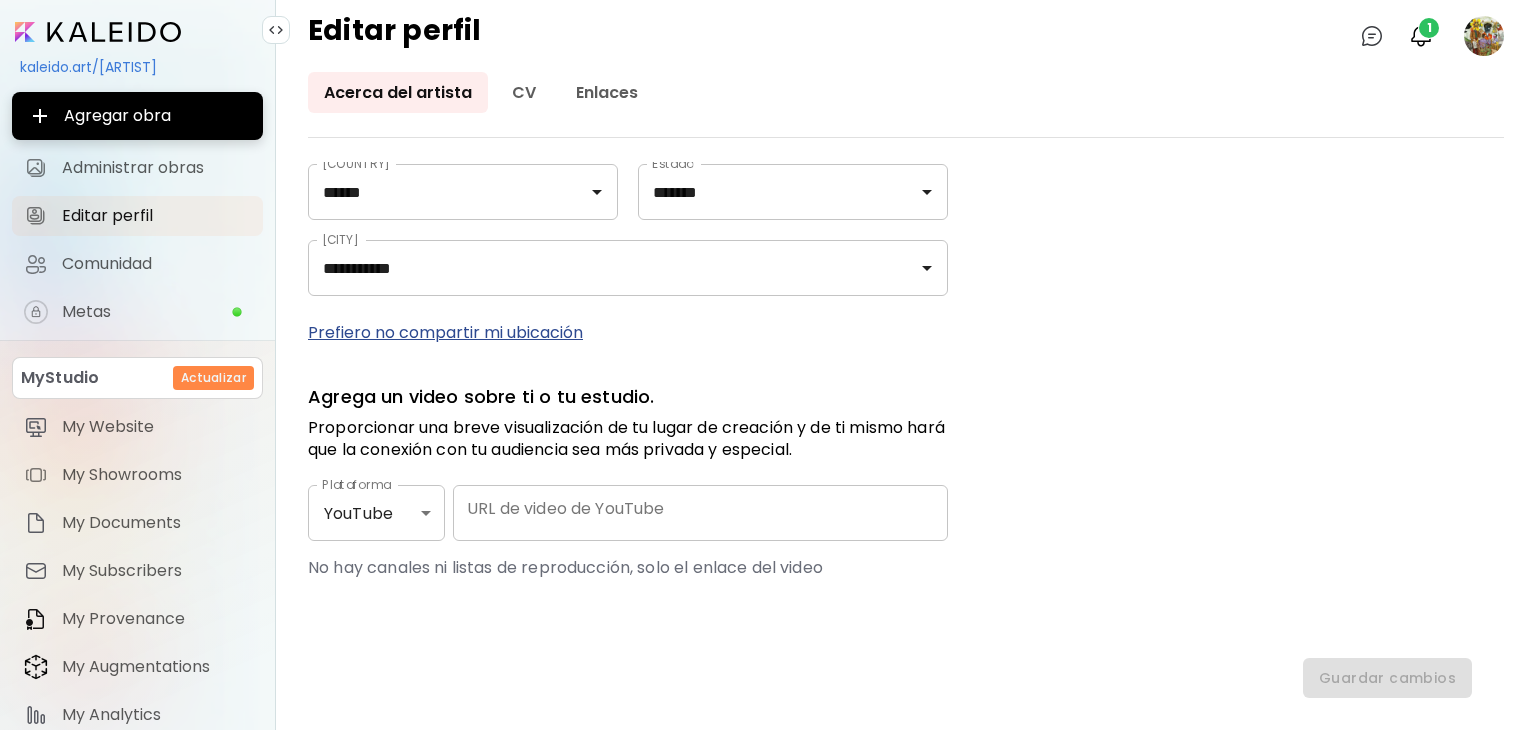 scroll, scrollTop: 0, scrollLeft: 0, axis: both 